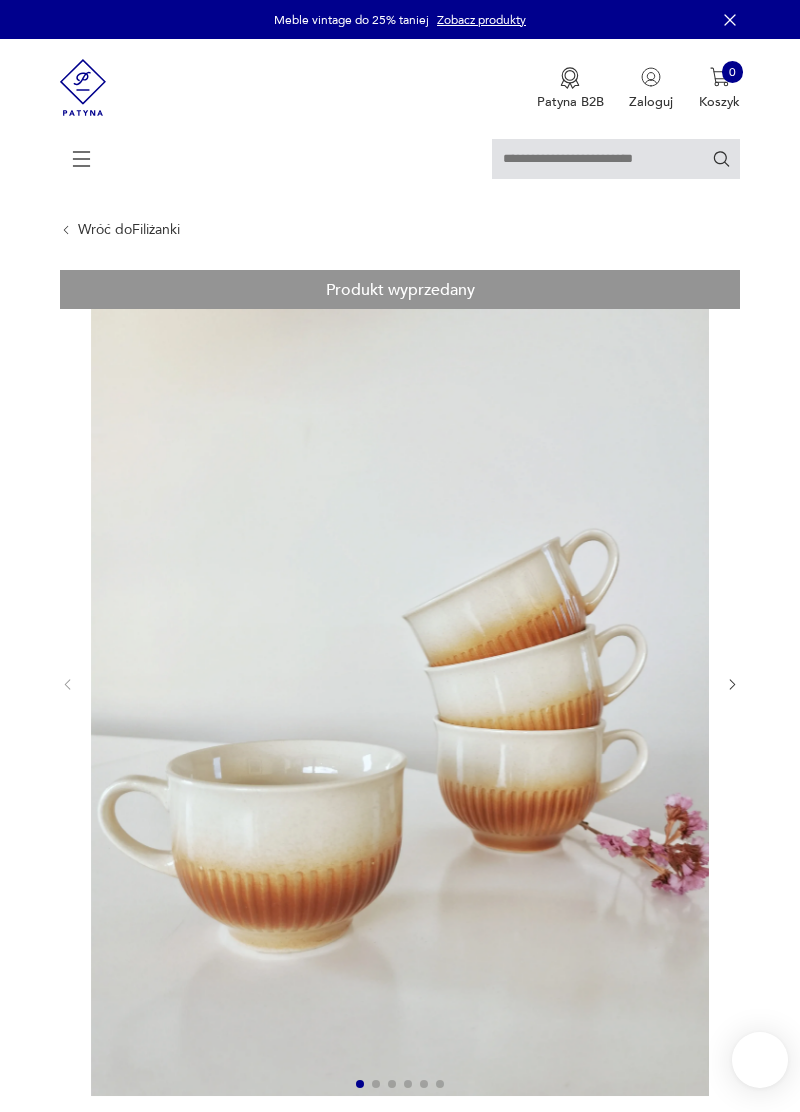 scroll, scrollTop: 240, scrollLeft: 0, axis: vertical 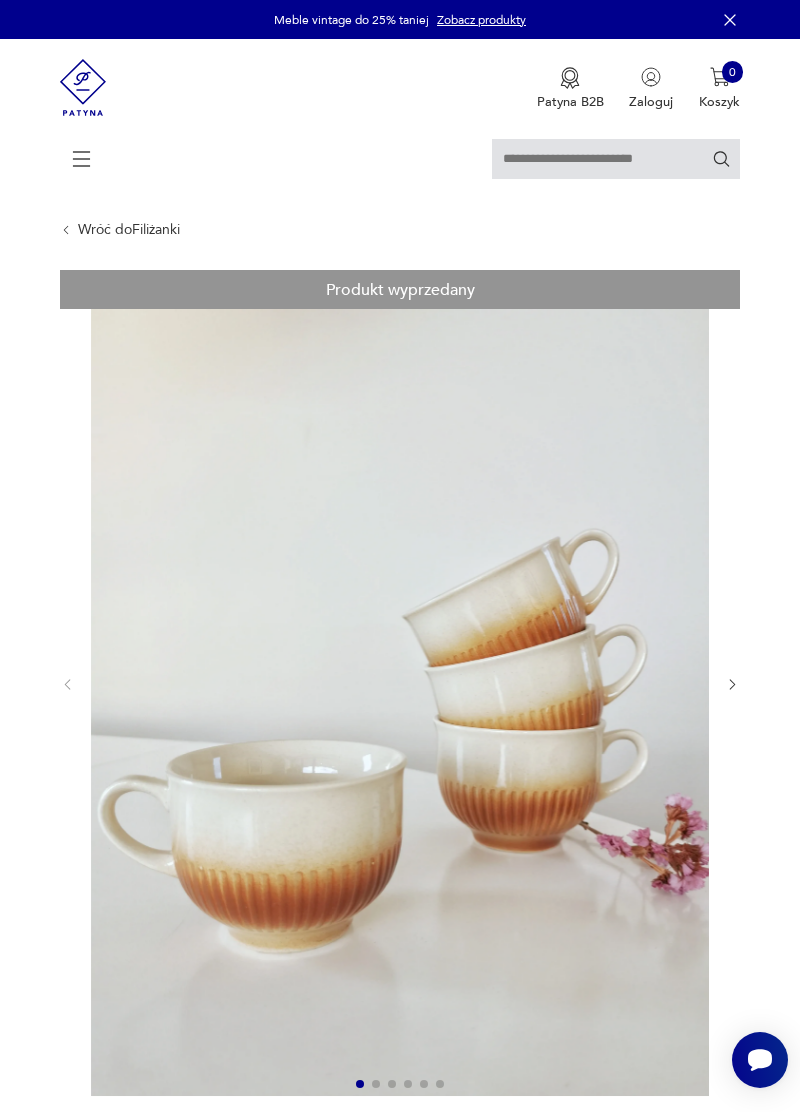 click 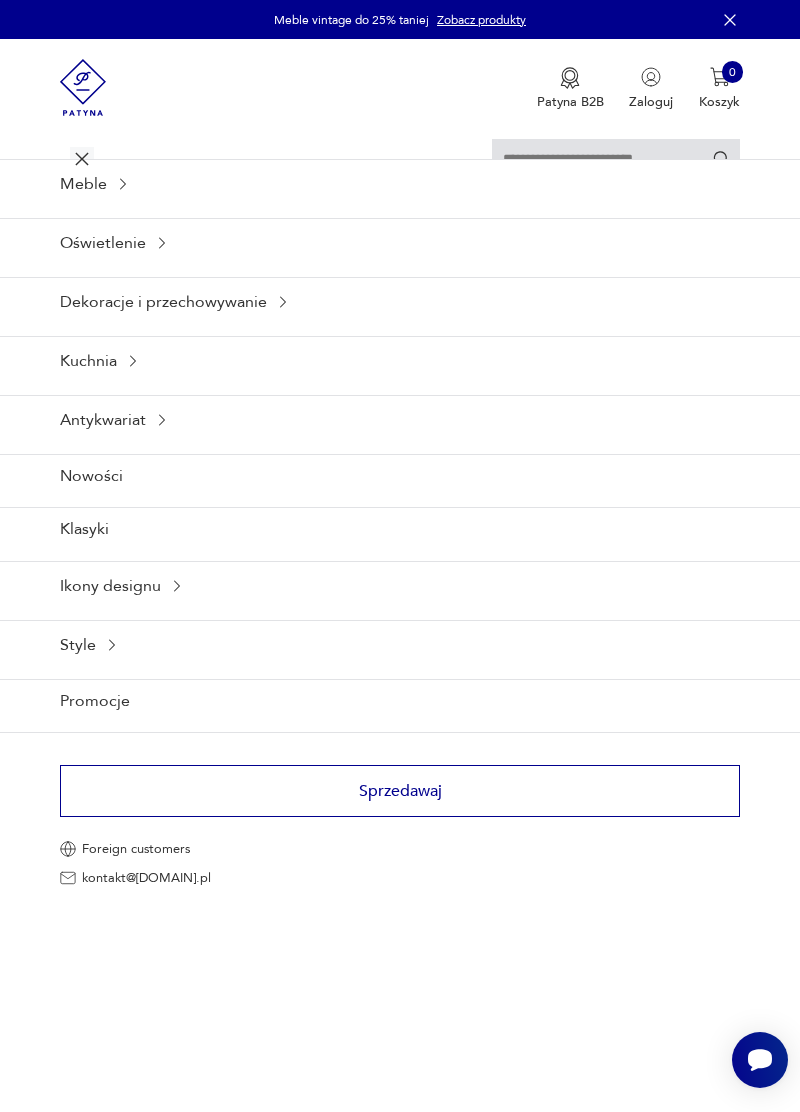 click on "Klasyki" at bounding box center [400, 528] 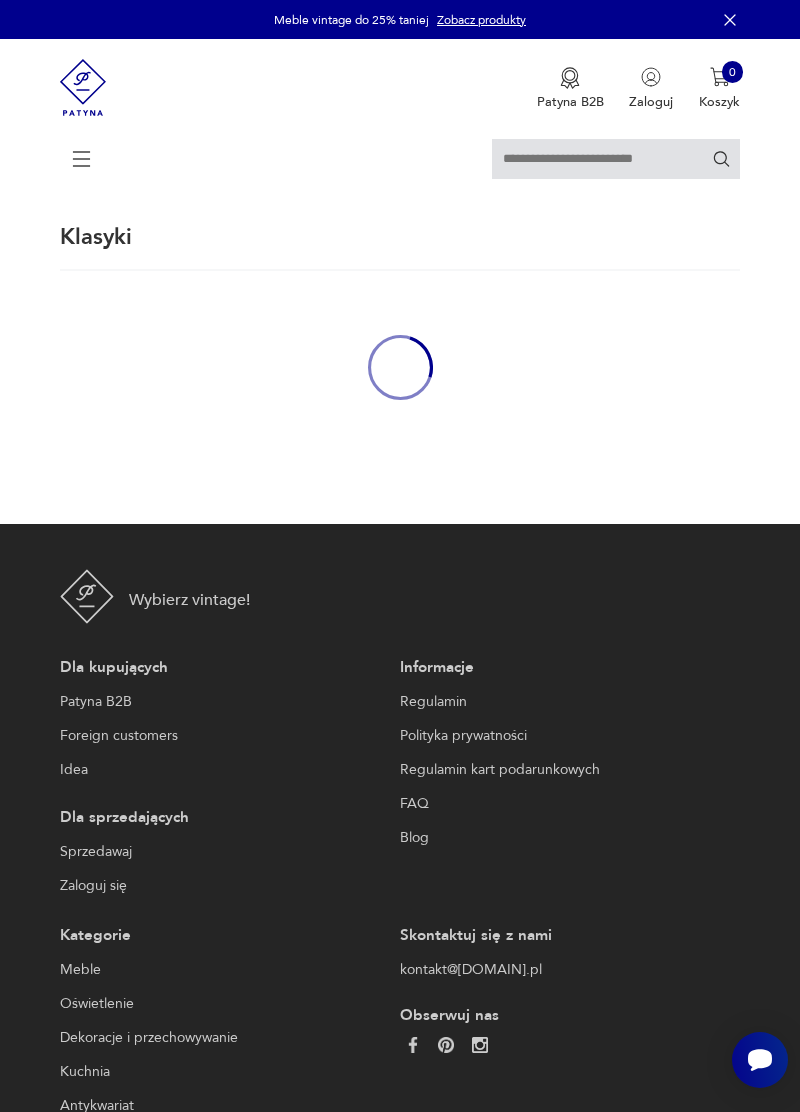 scroll, scrollTop: 20, scrollLeft: 0, axis: vertical 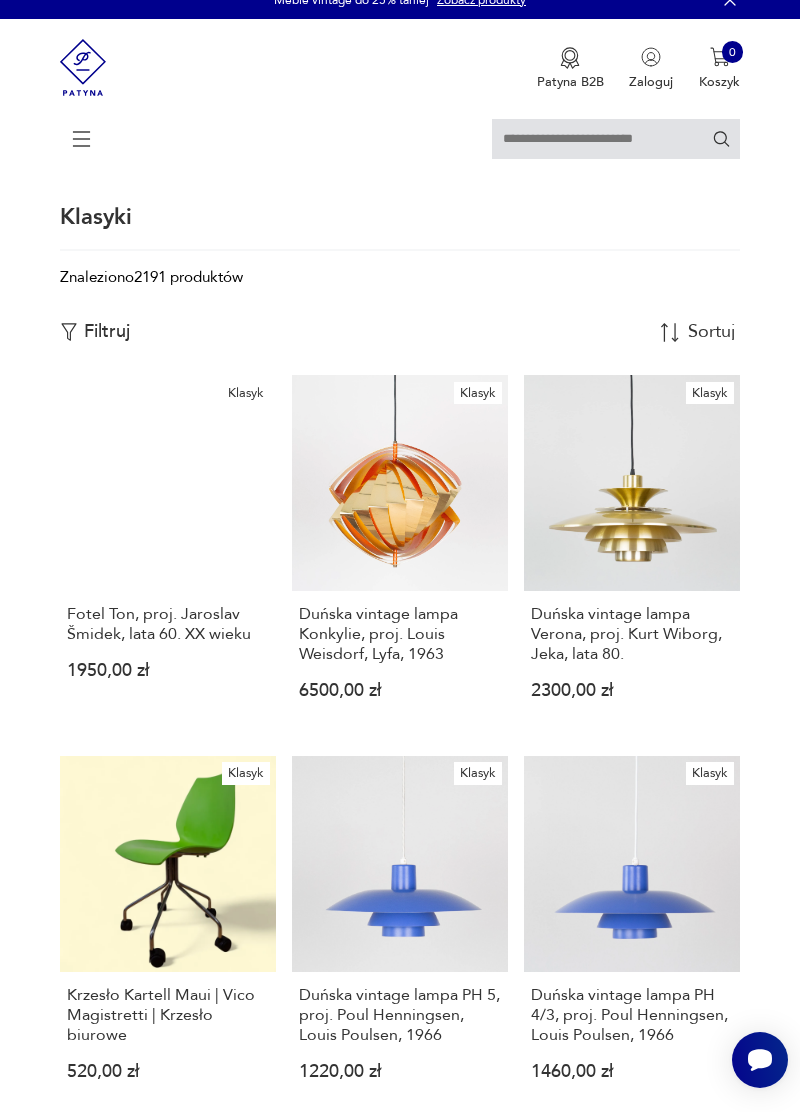 click 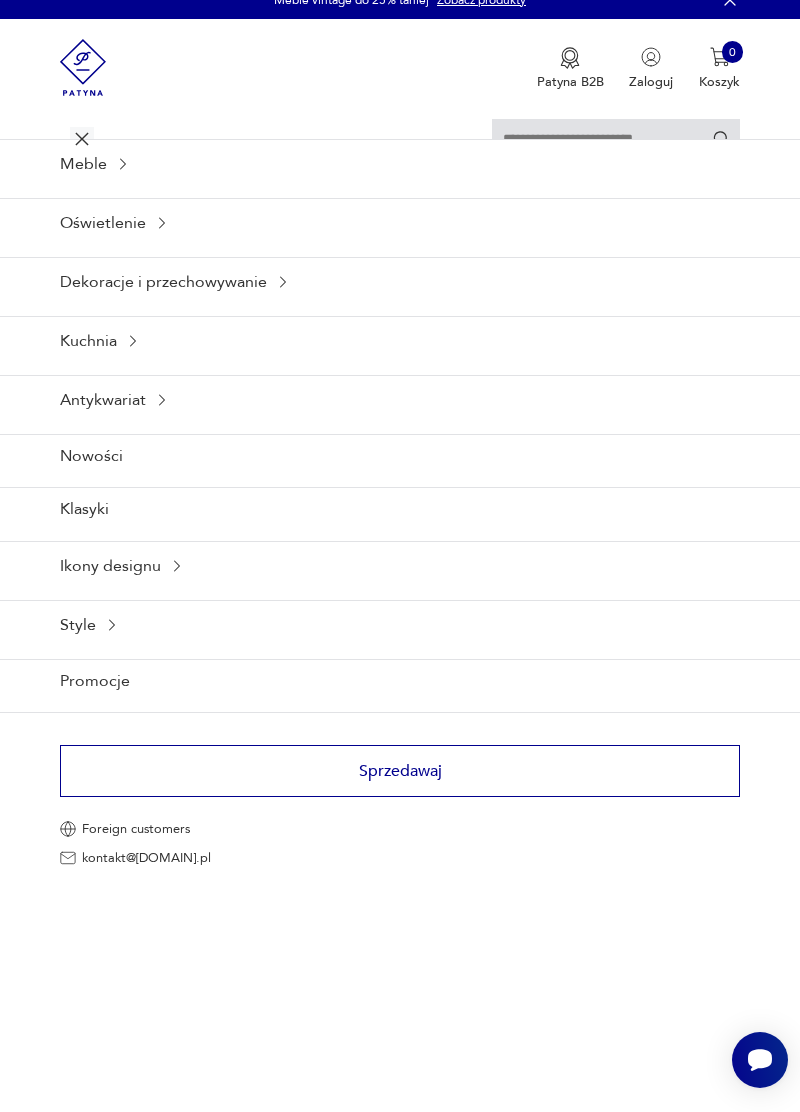 click on "Kuchnia" at bounding box center (400, 340) 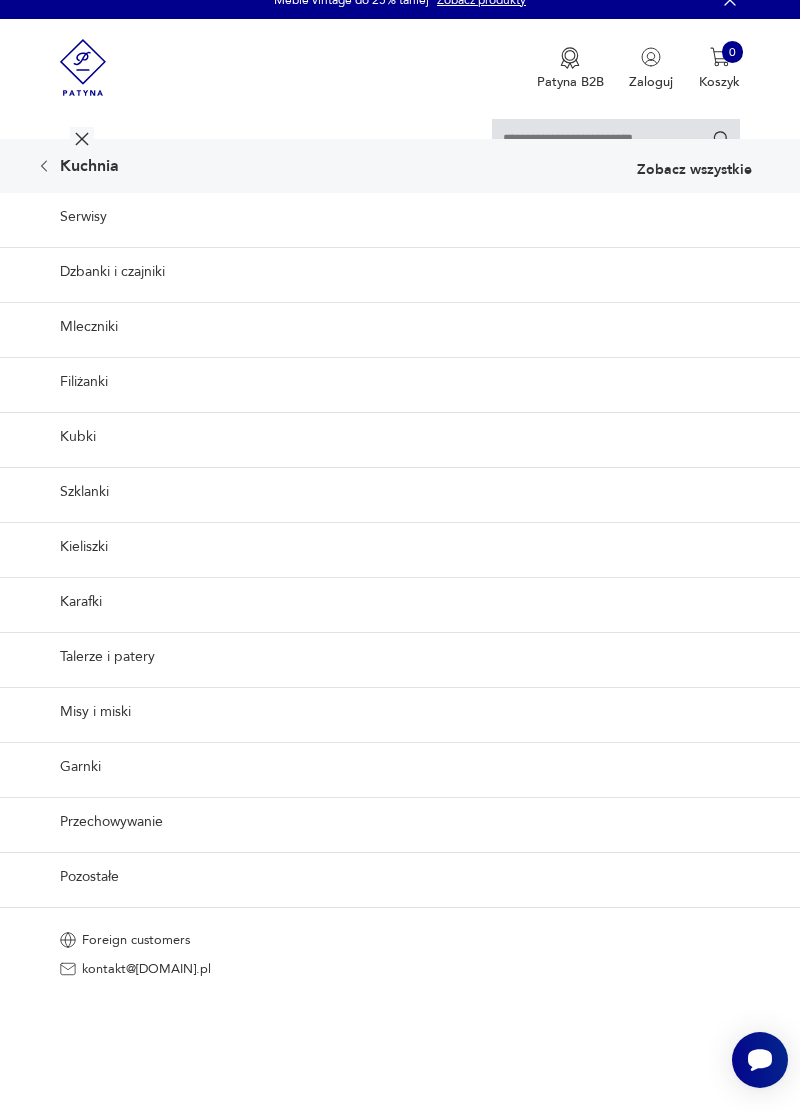click on "Filiżanki" at bounding box center [400, 381] 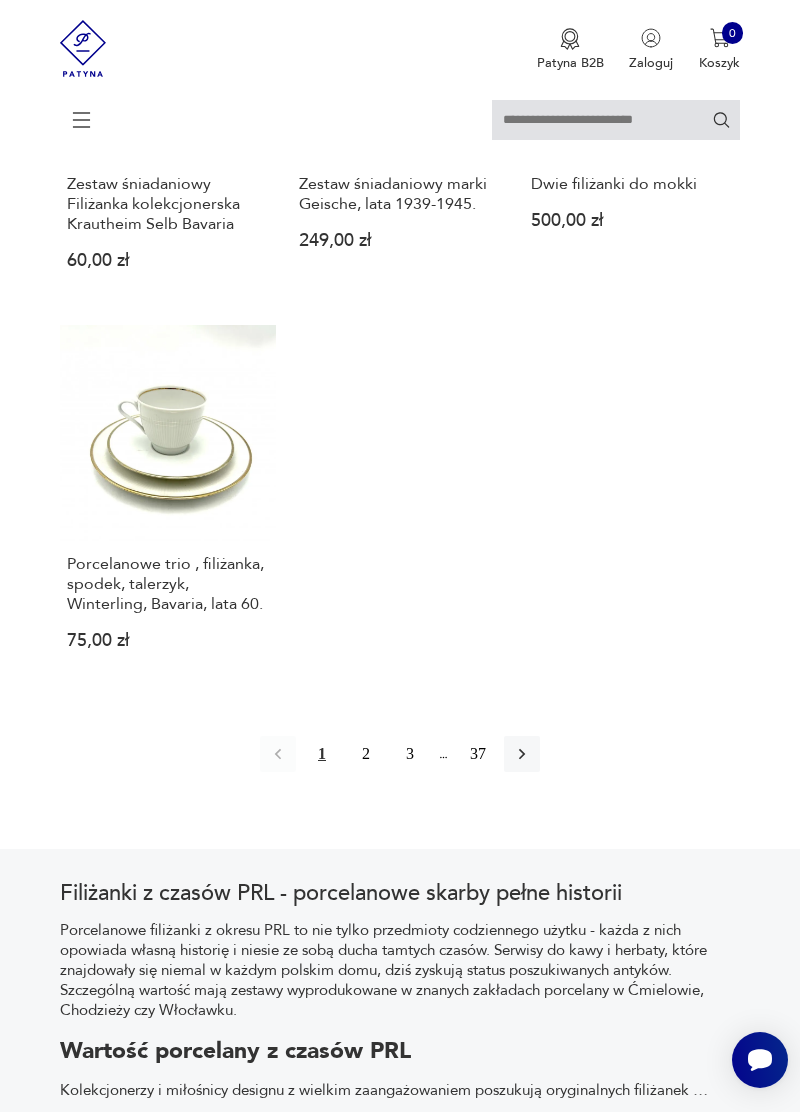 scroll, scrollTop: 2279, scrollLeft: 0, axis: vertical 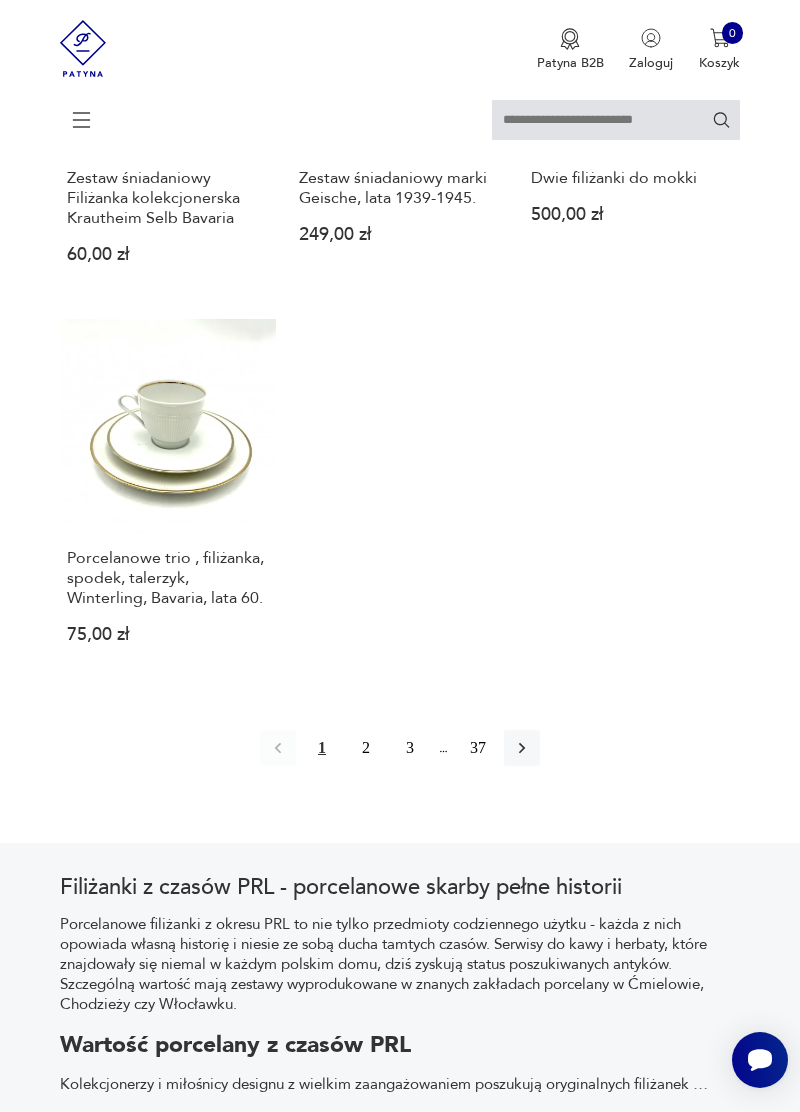 click on "37" at bounding box center [478, 748] 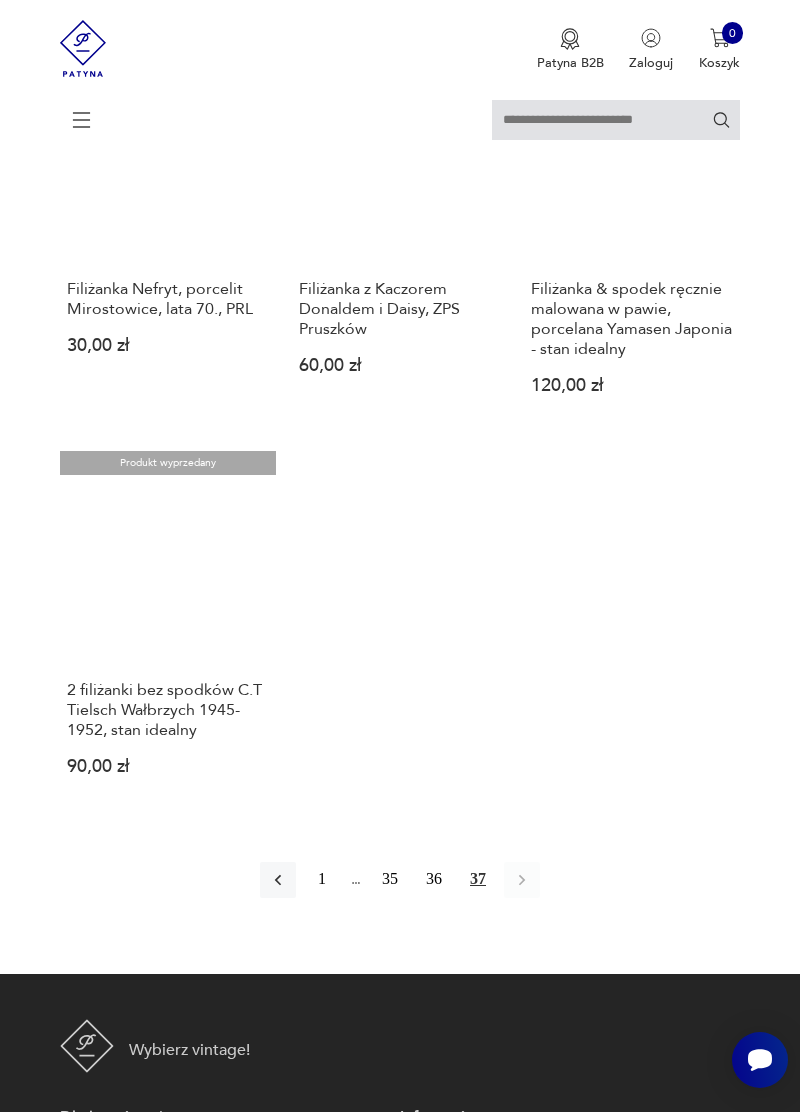scroll, scrollTop: 1430, scrollLeft: 0, axis: vertical 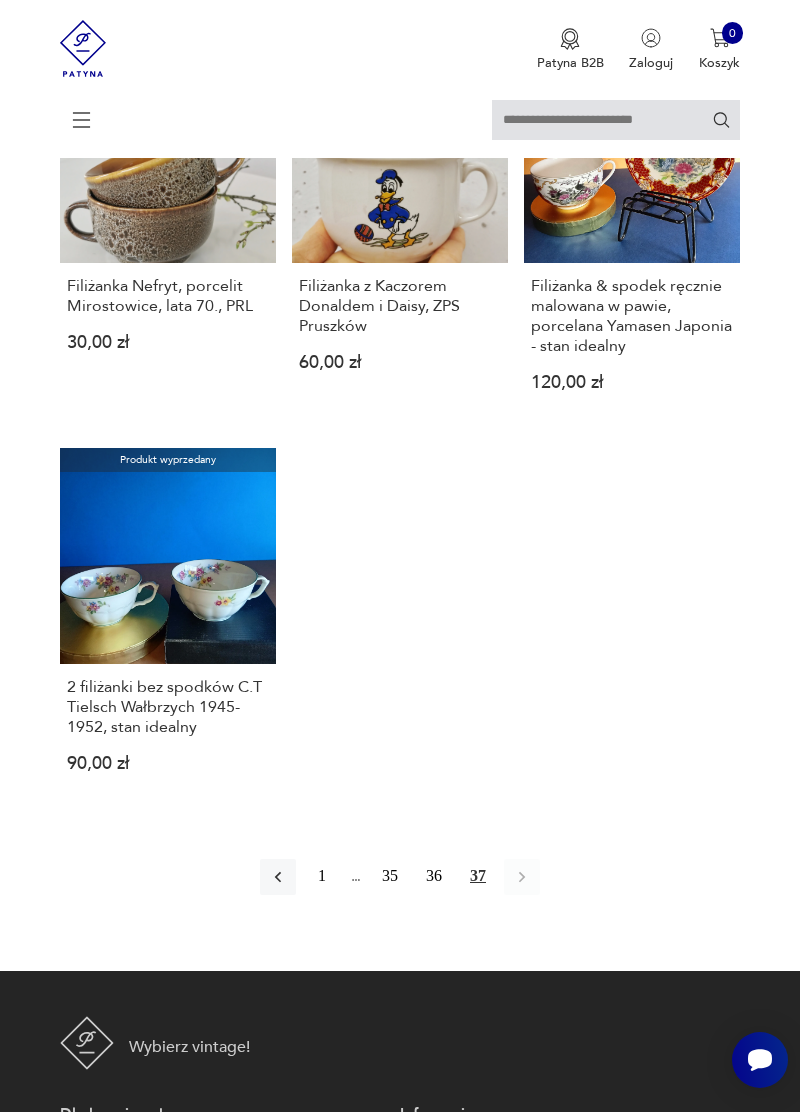 click on "36" at bounding box center (434, 877) 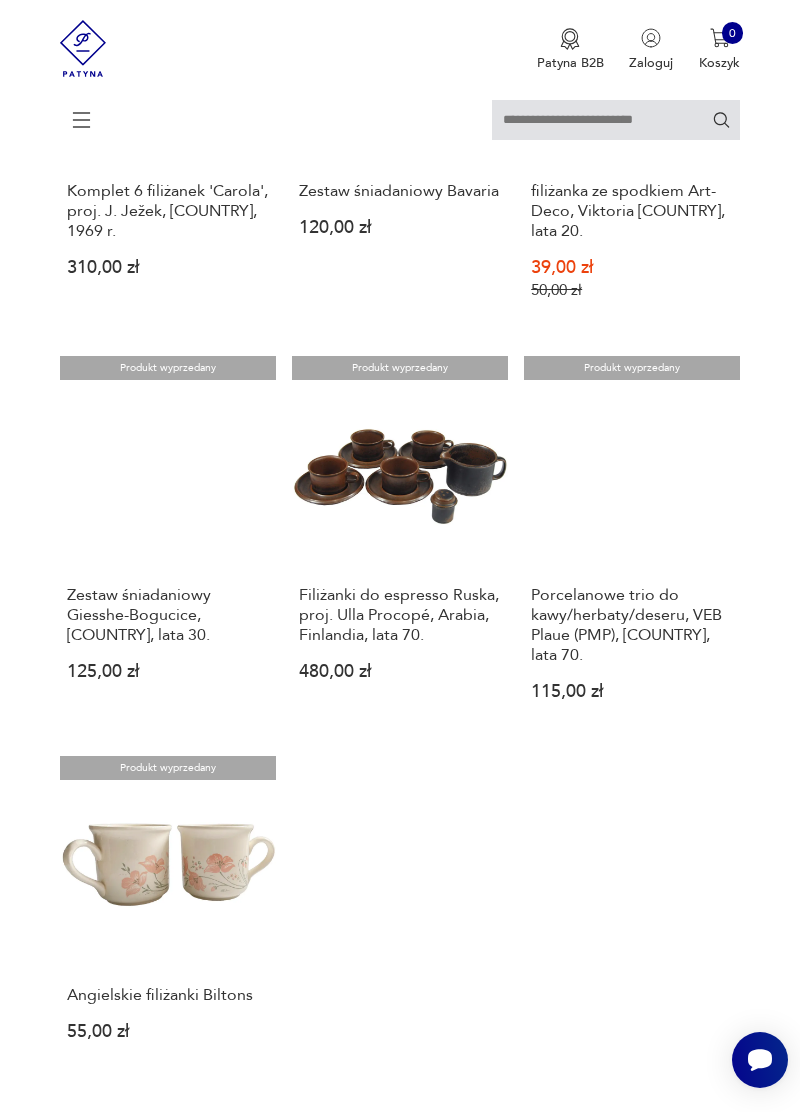 scroll, scrollTop: 1928, scrollLeft: 0, axis: vertical 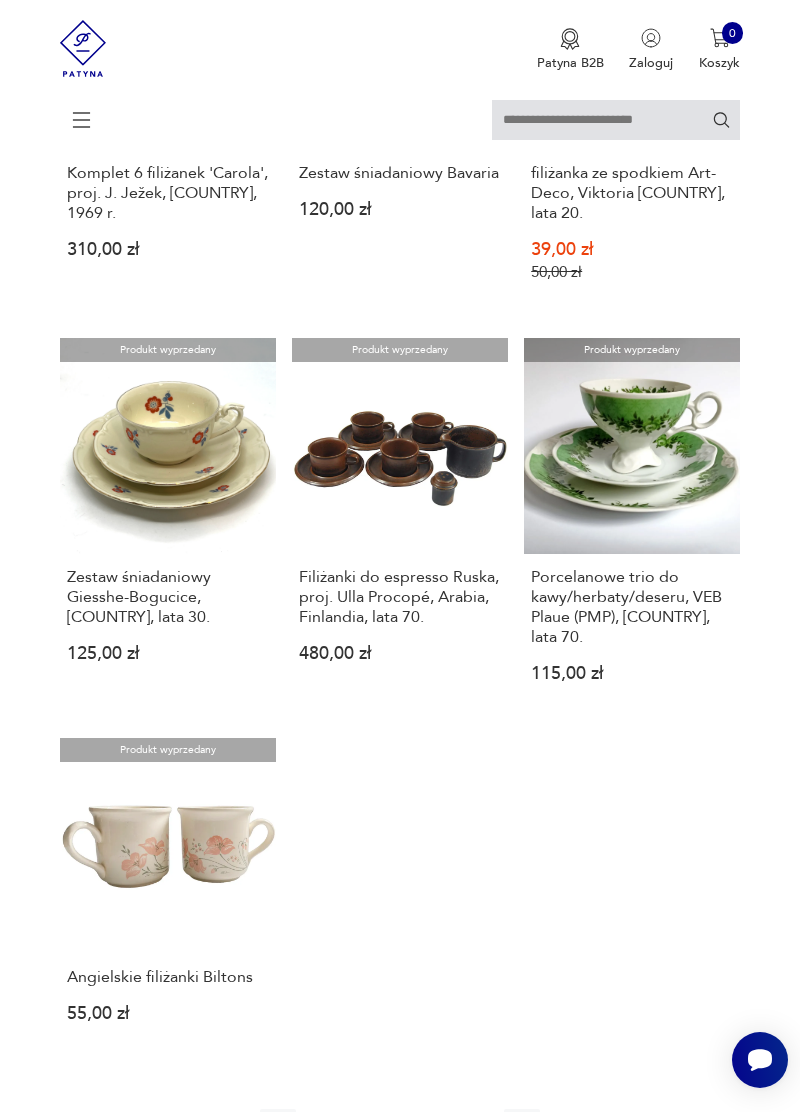 click on "35" at bounding box center (390, 1127) 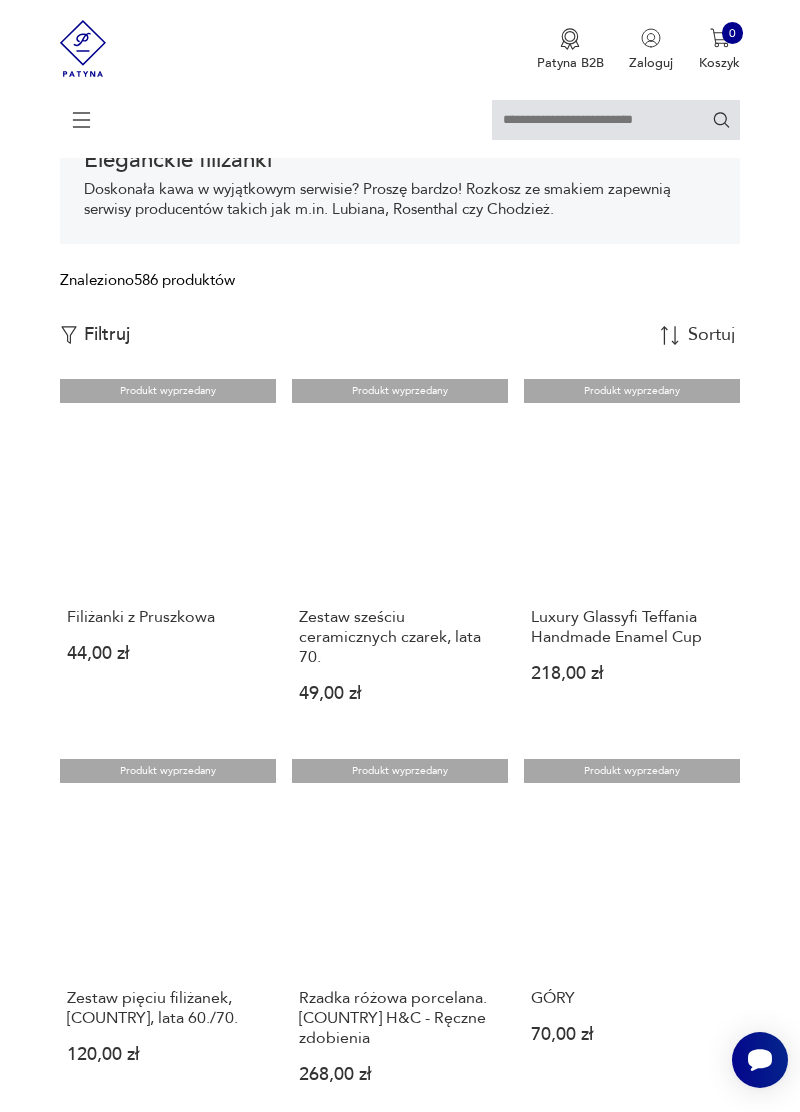 scroll, scrollTop: 335, scrollLeft: 0, axis: vertical 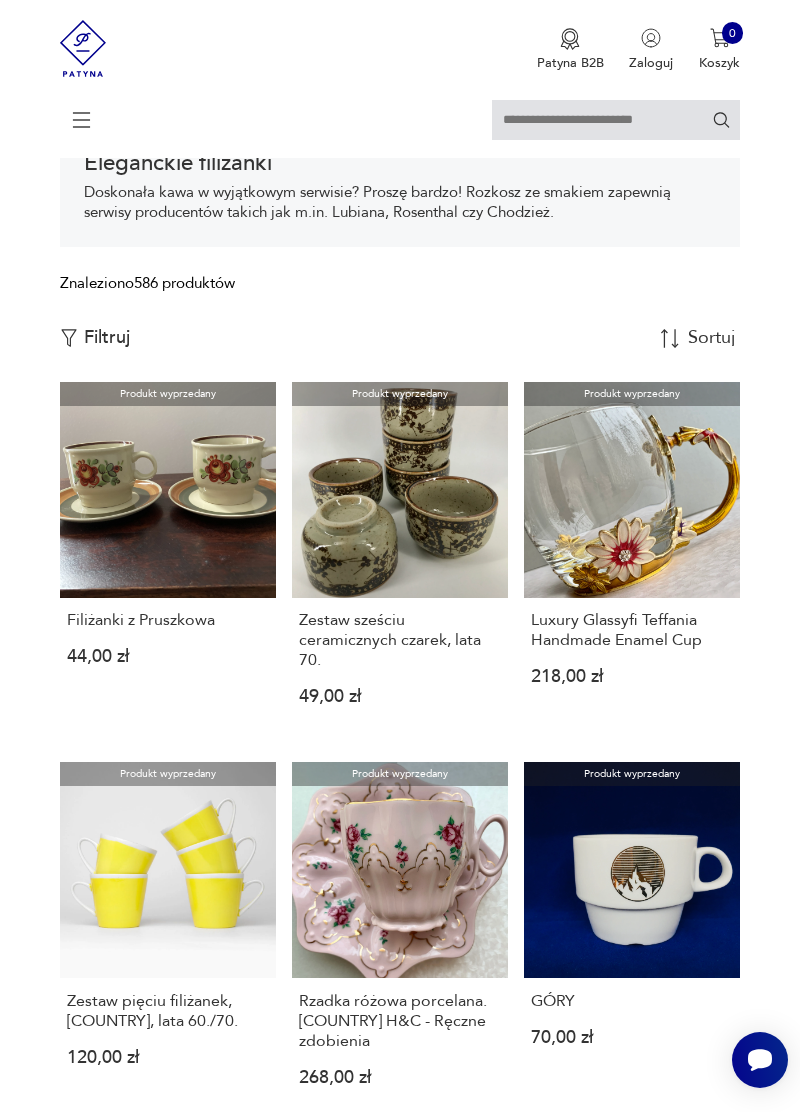 click on "Filtruj" at bounding box center [107, 338] 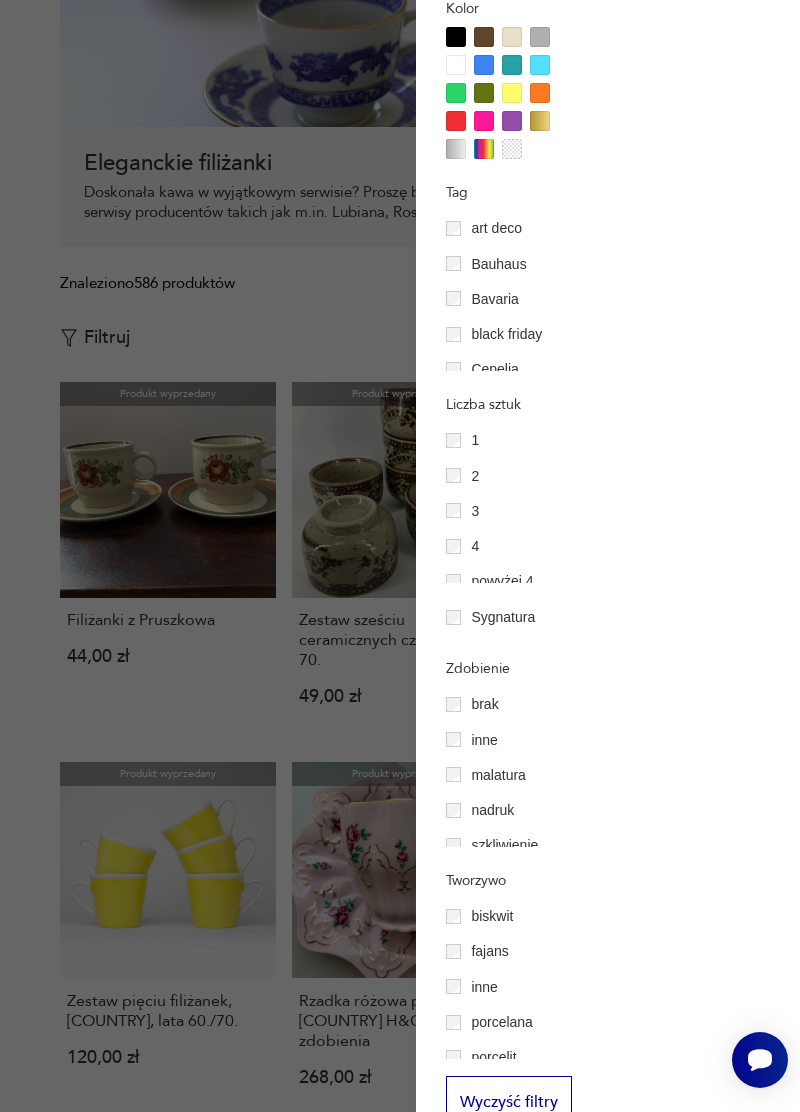 scroll, scrollTop: 1734, scrollLeft: 0, axis: vertical 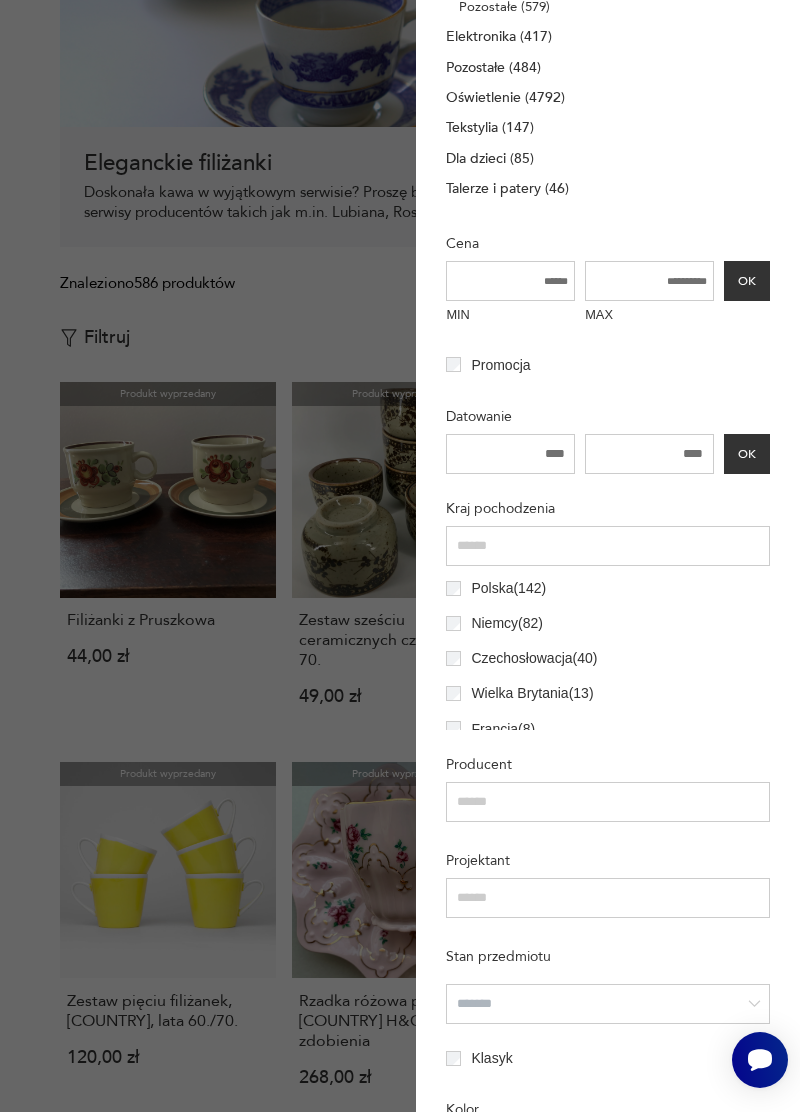 click on "[COUNTRY]  ( 142 )" at bounding box center [508, 588] 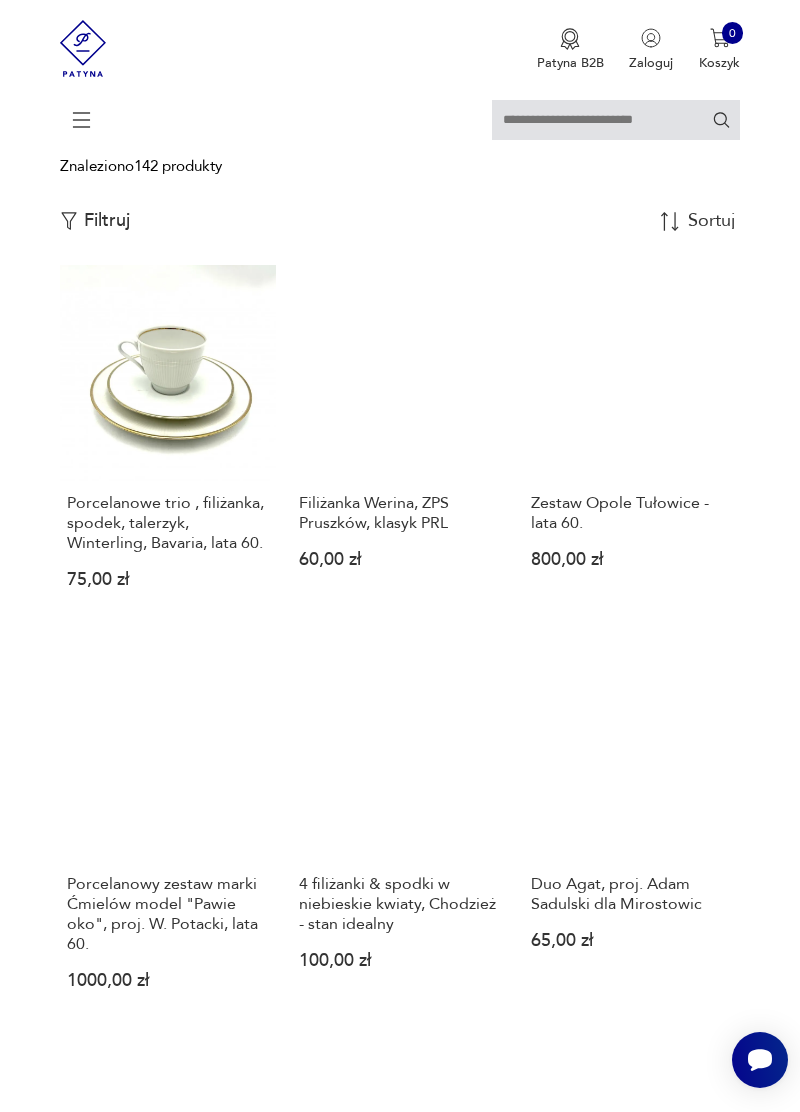 scroll, scrollTop: 455, scrollLeft: 0, axis: vertical 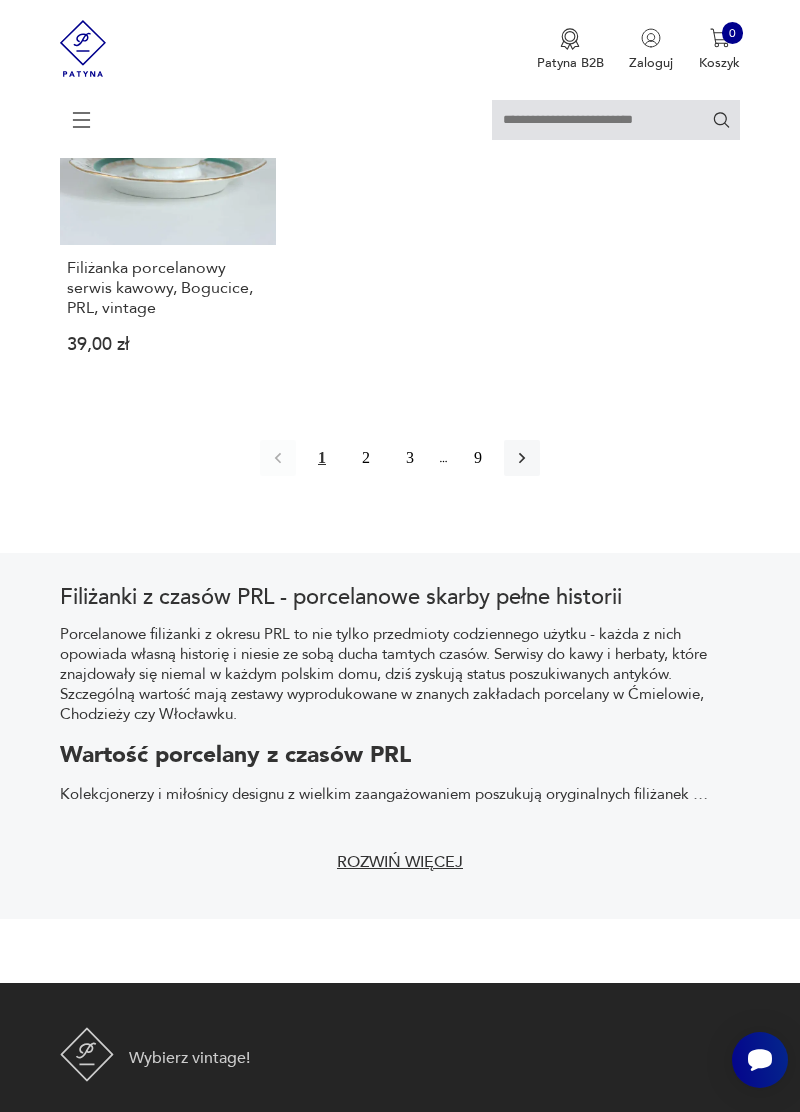 click on "9" at bounding box center (478, 458) 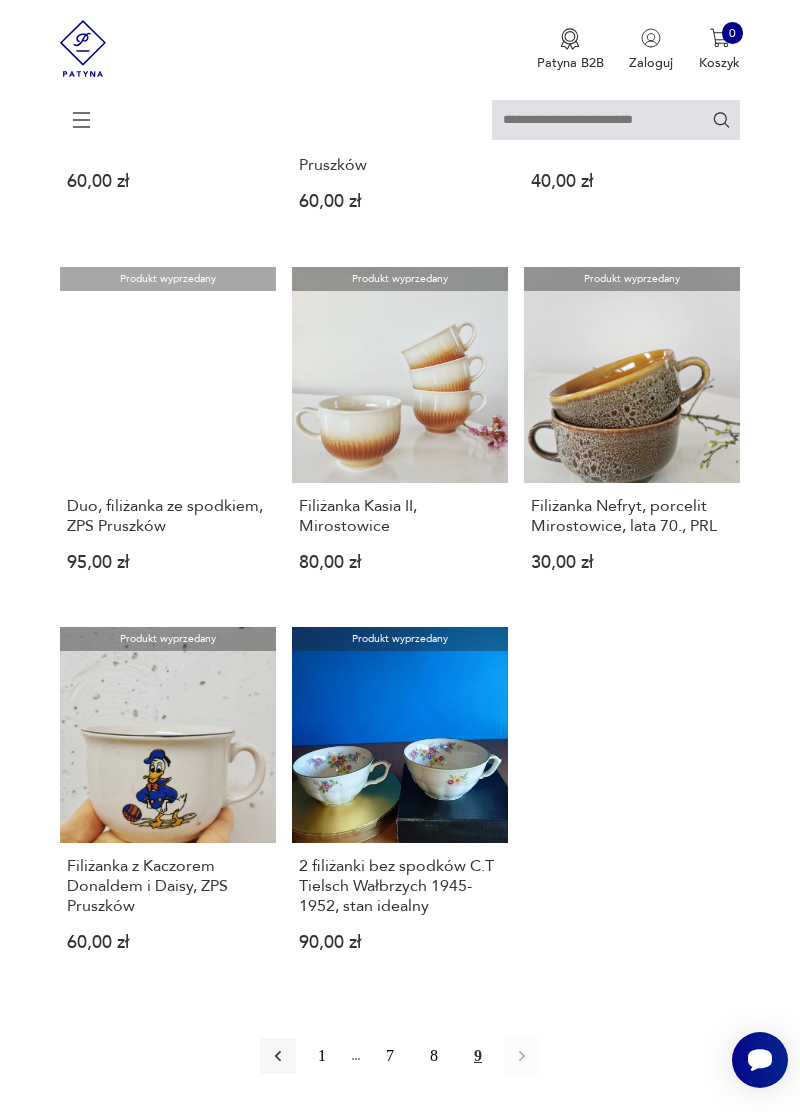 scroll, scrollTop: 1594, scrollLeft: 0, axis: vertical 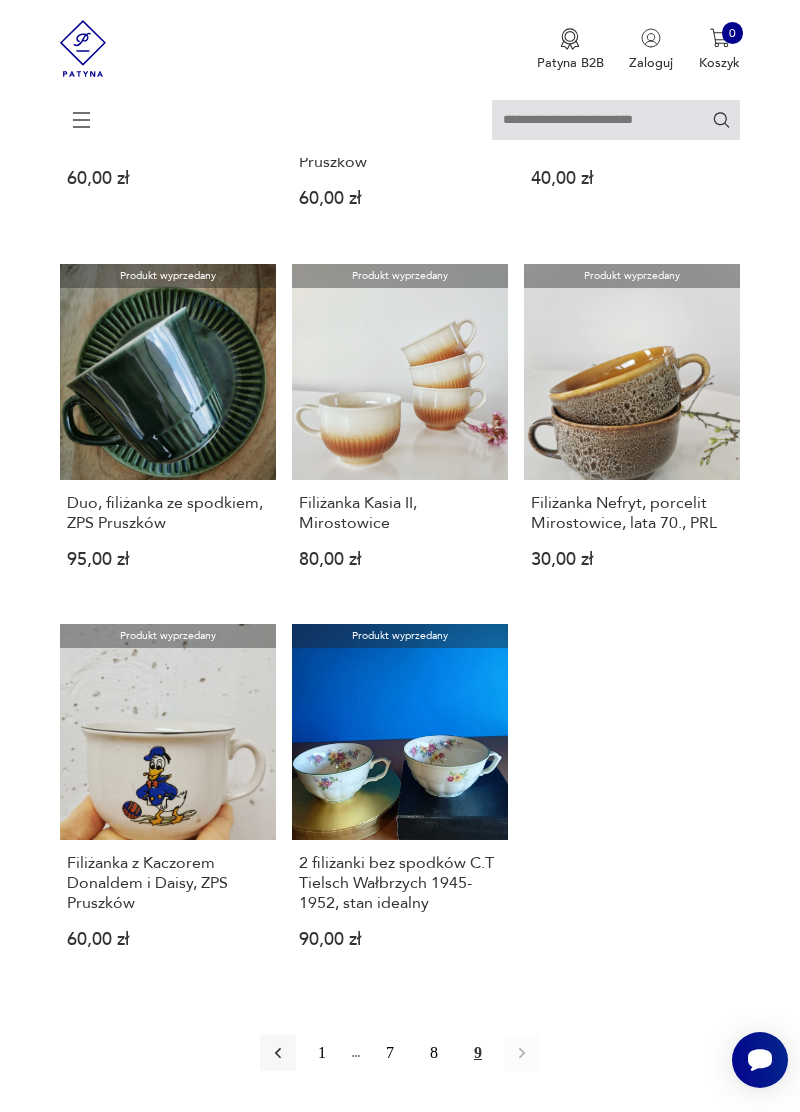 click on "8" at bounding box center (434, 1053) 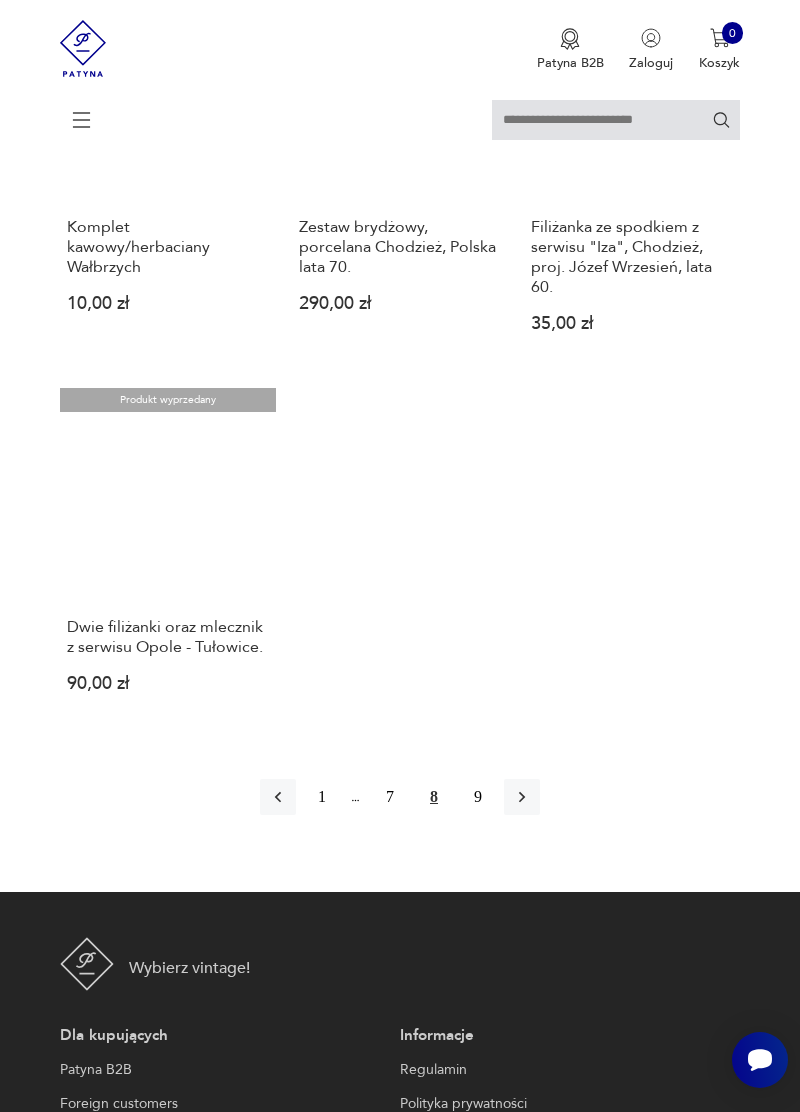 scroll, scrollTop: 2340, scrollLeft: 0, axis: vertical 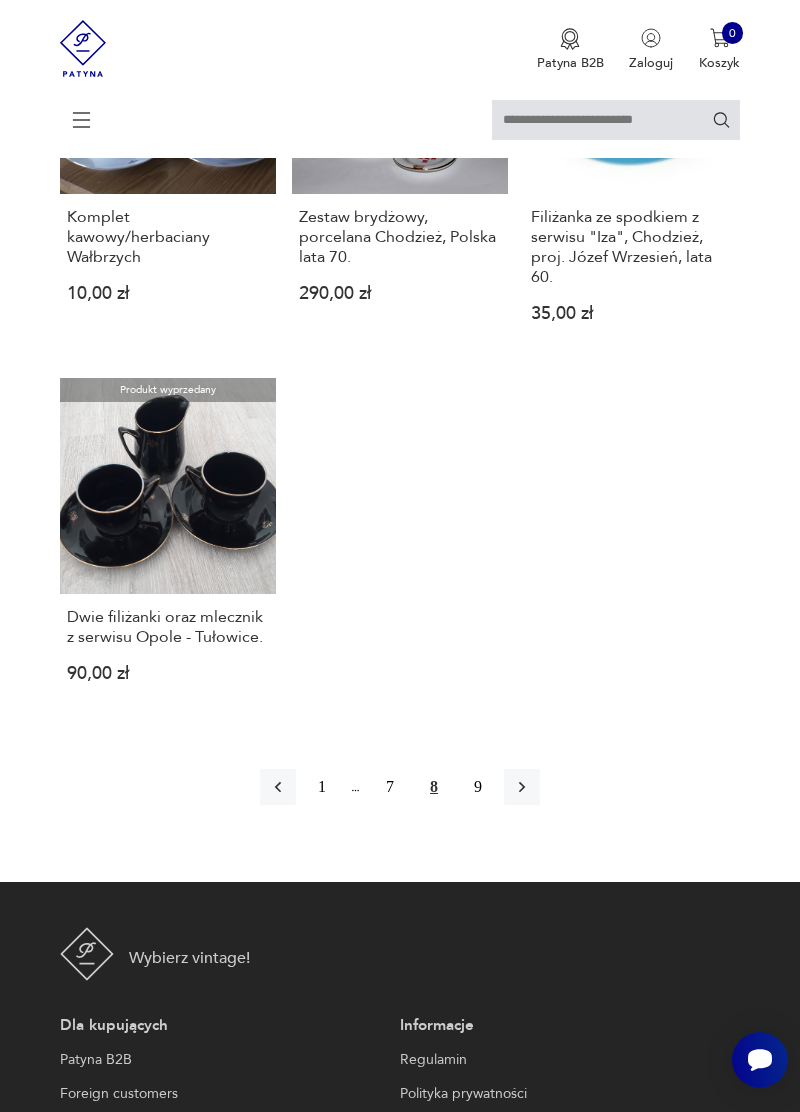 click on "7" at bounding box center [390, 787] 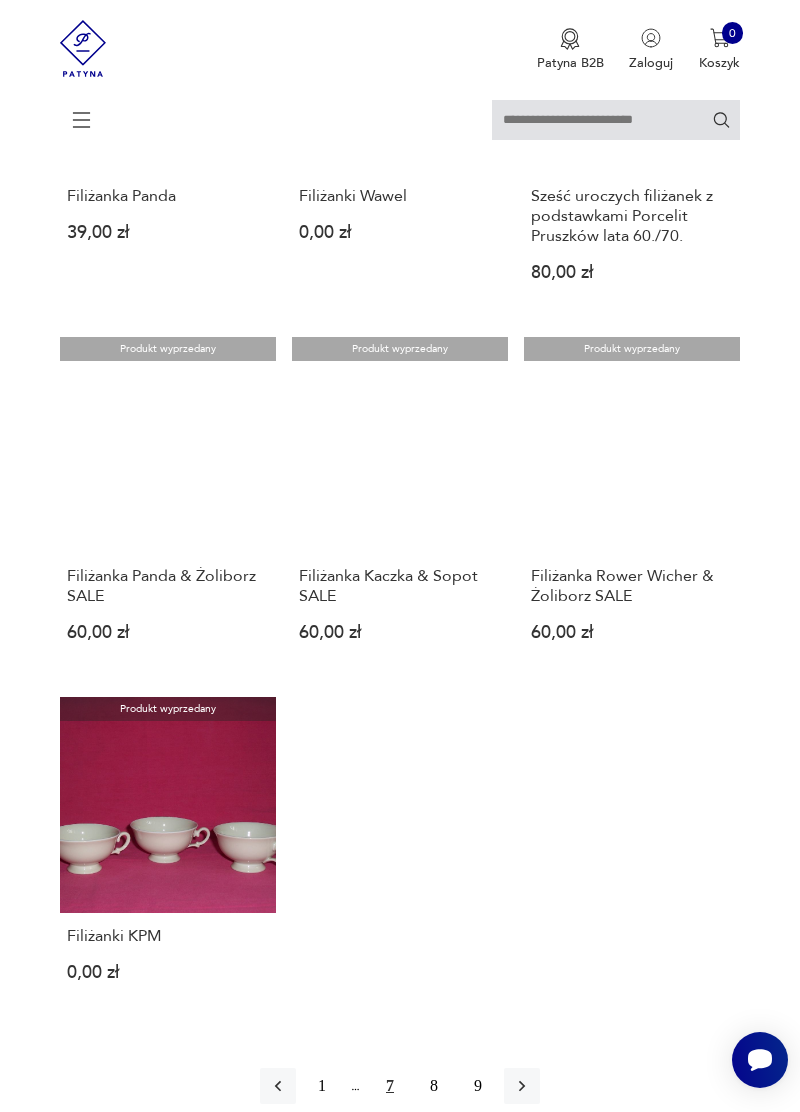 scroll, scrollTop: 1882, scrollLeft: 0, axis: vertical 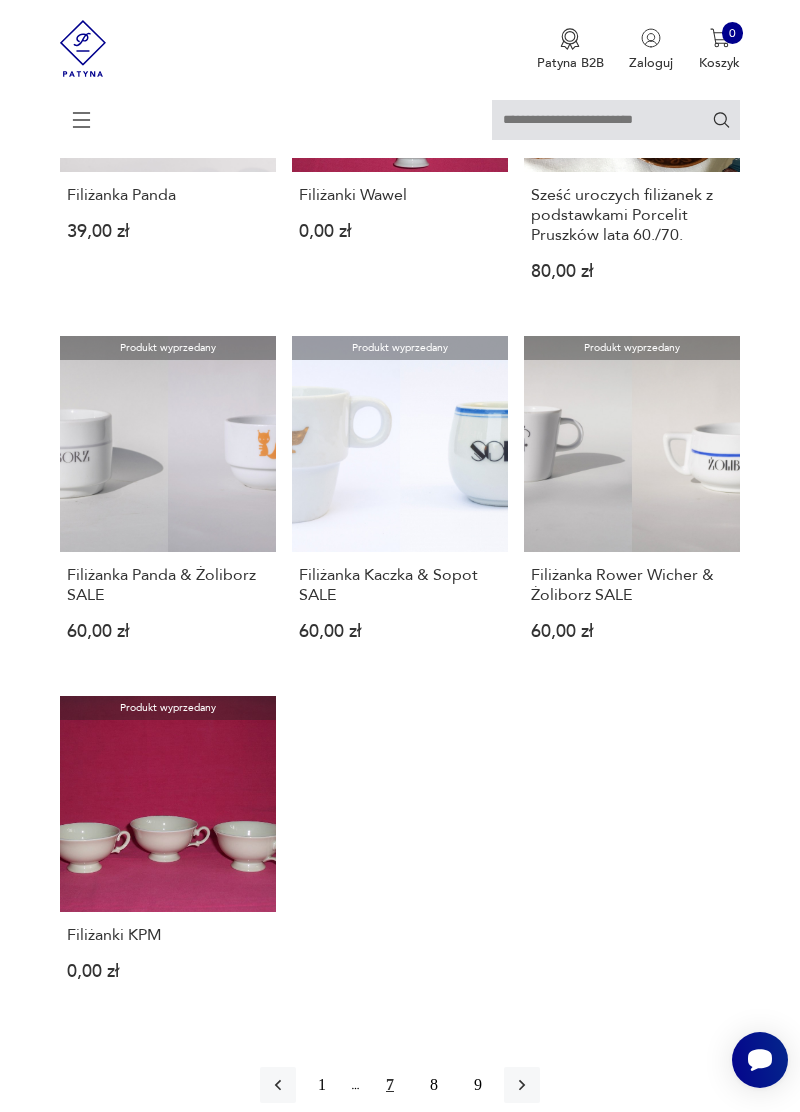 click 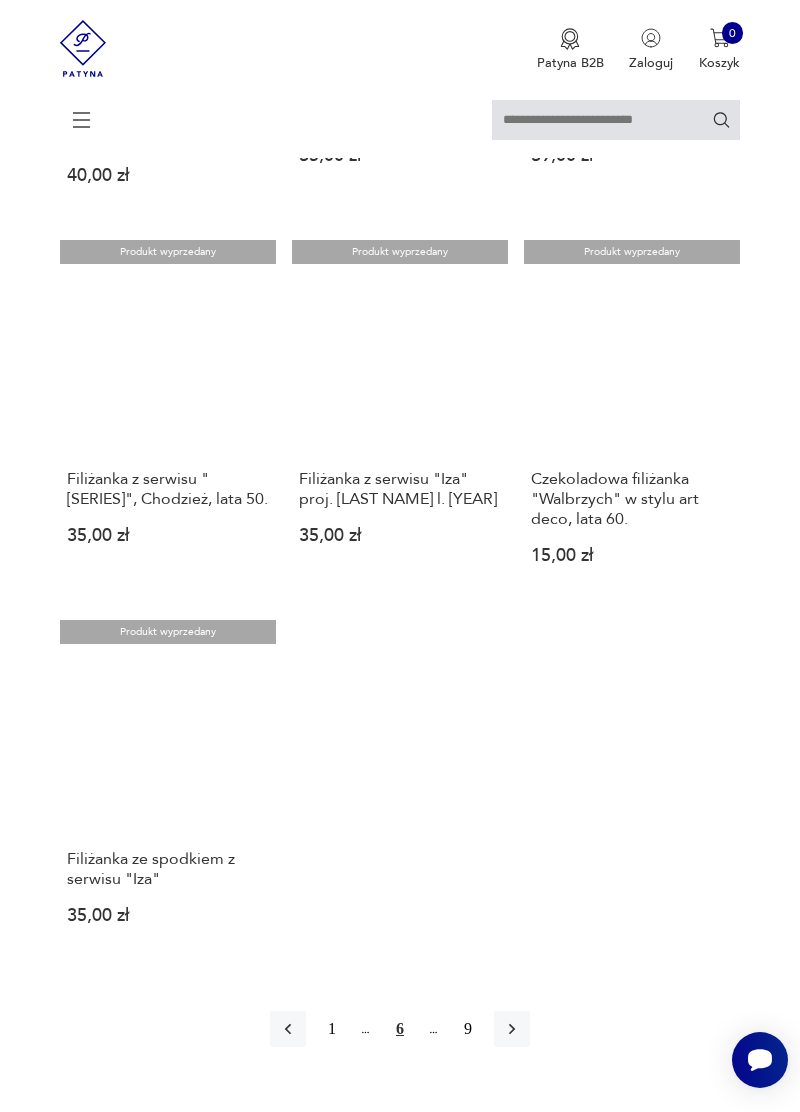 scroll, scrollTop: 2040, scrollLeft: 0, axis: vertical 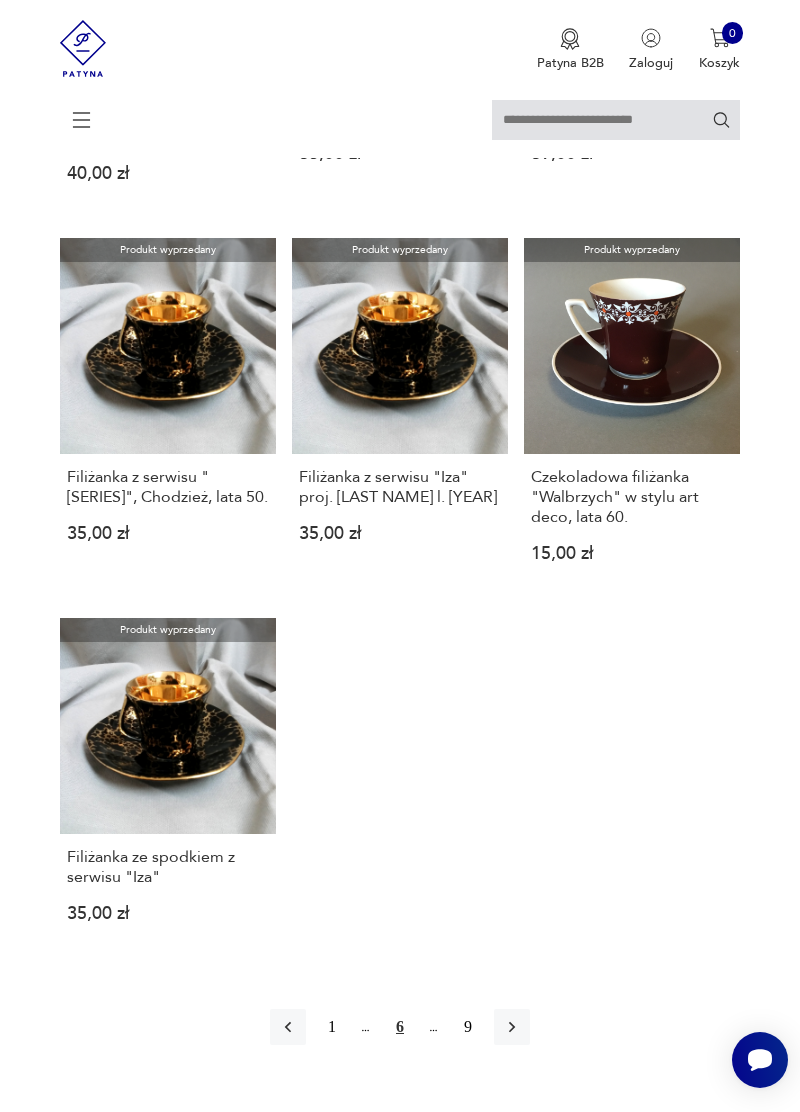 click at bounding box center [288, 1027] 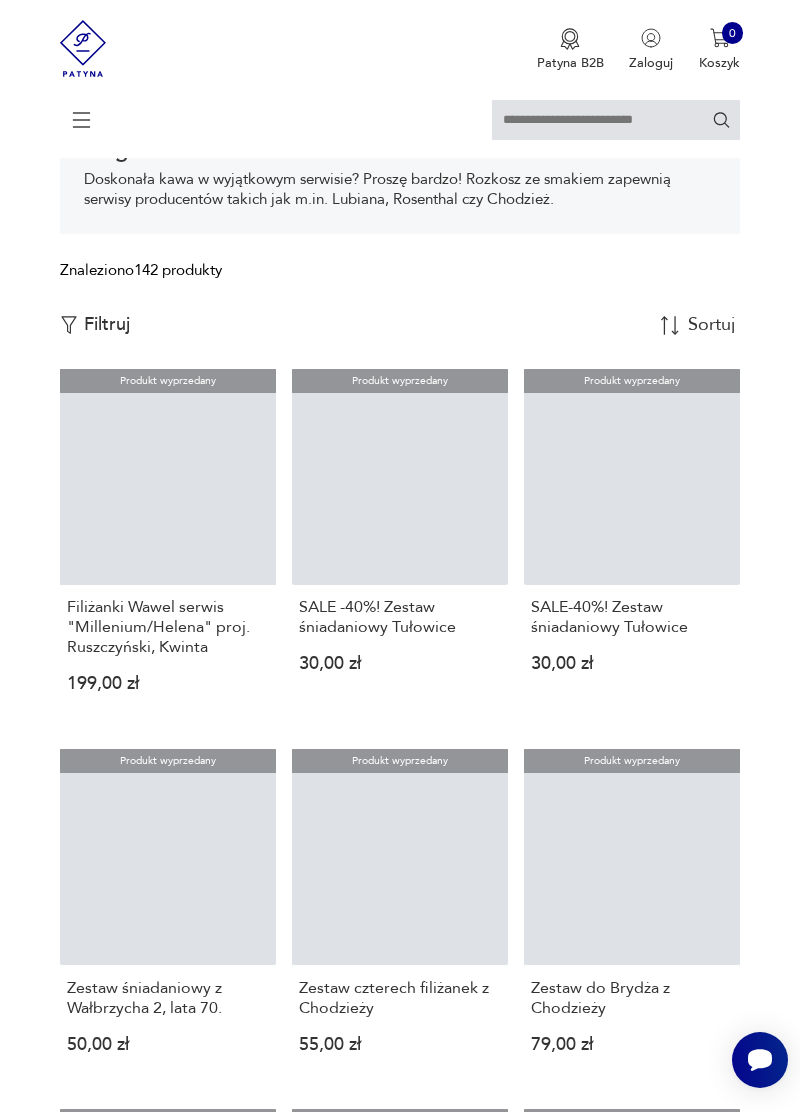 scroll, scrollTop: 308, scrollLeft: 0, axis: vertical 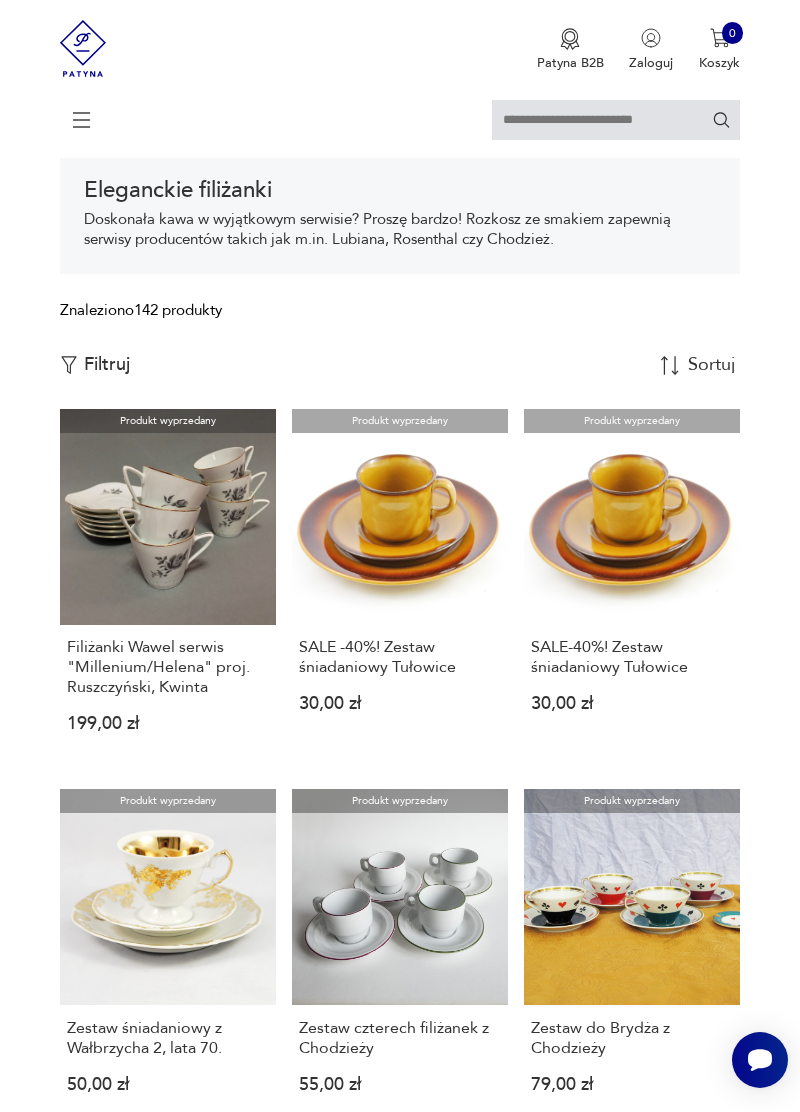 click on "SALE -40%! Zestaw śniadaniowy Tułowice" at bounding box center [400, 657] 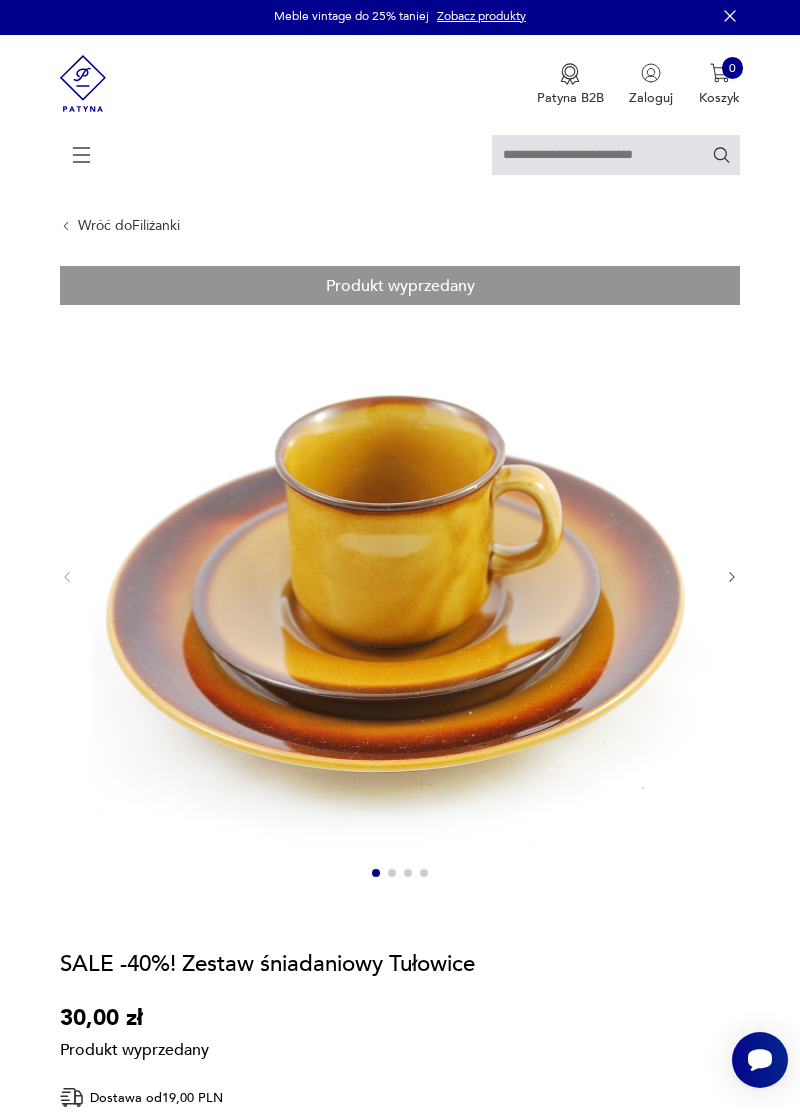 scroll, scrollTop: 0, scrollLeft: 0, axis: both 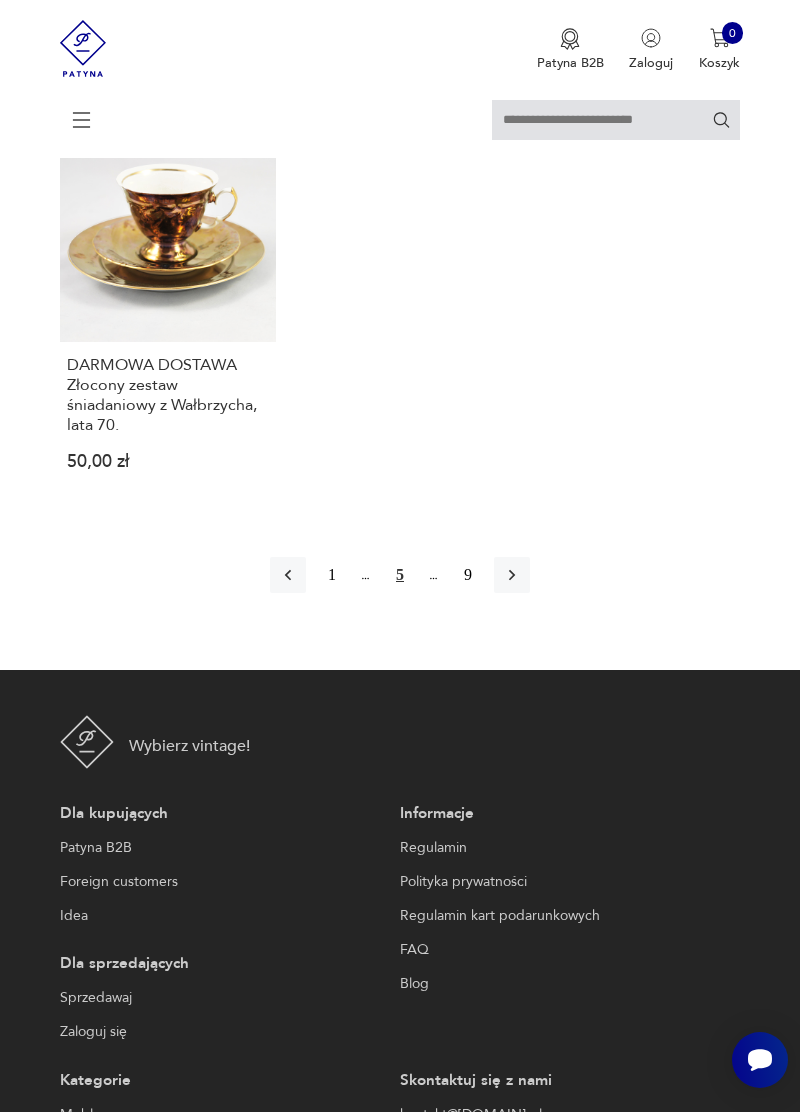 click 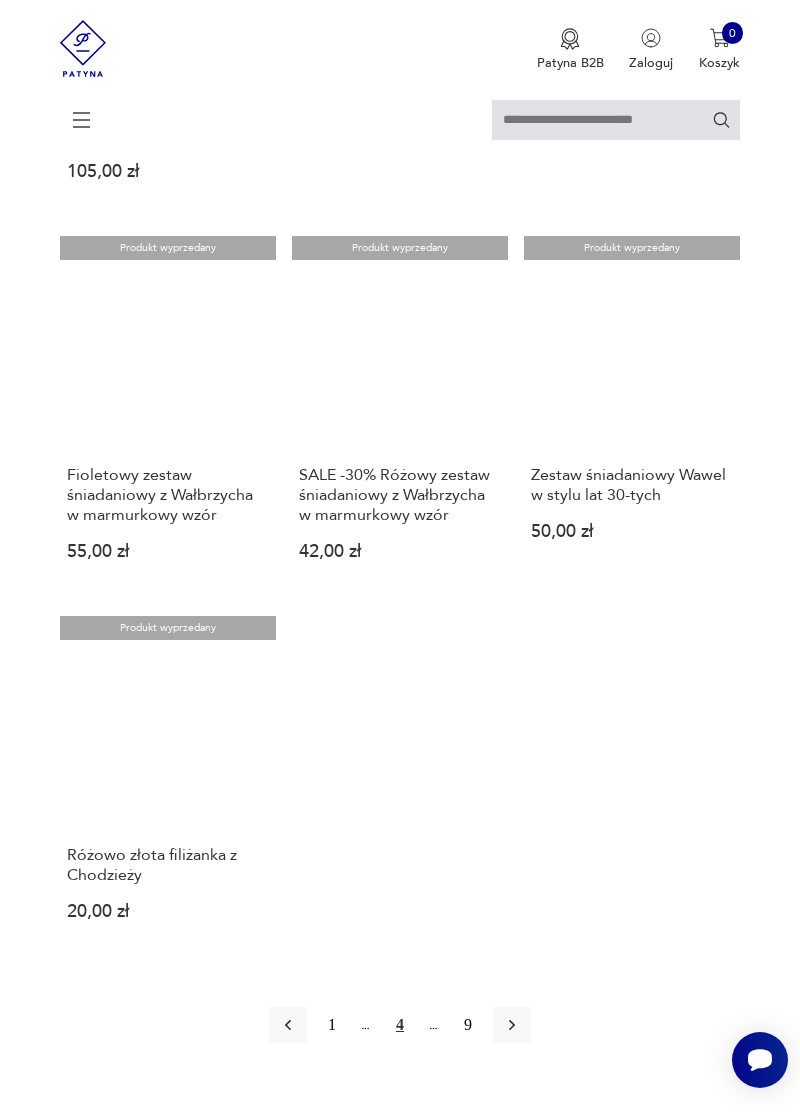 scroll, scrollTop: 2064, scrollLeft: 0, axis: vertical 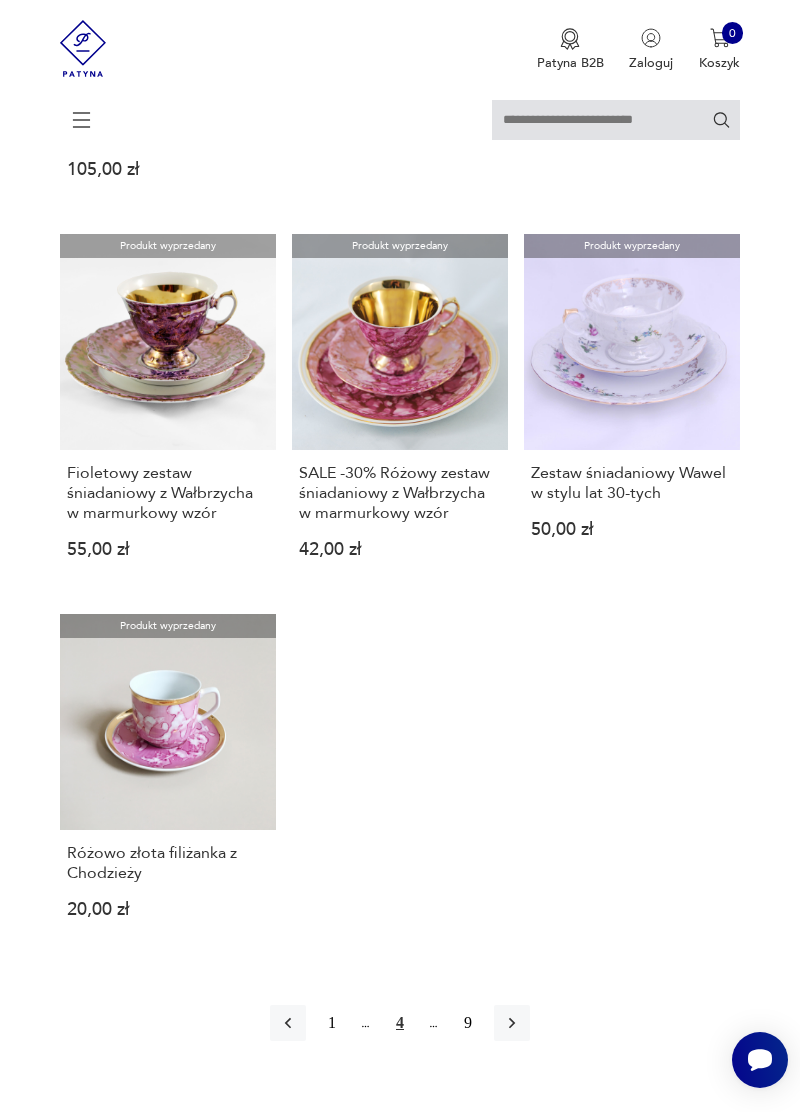 click 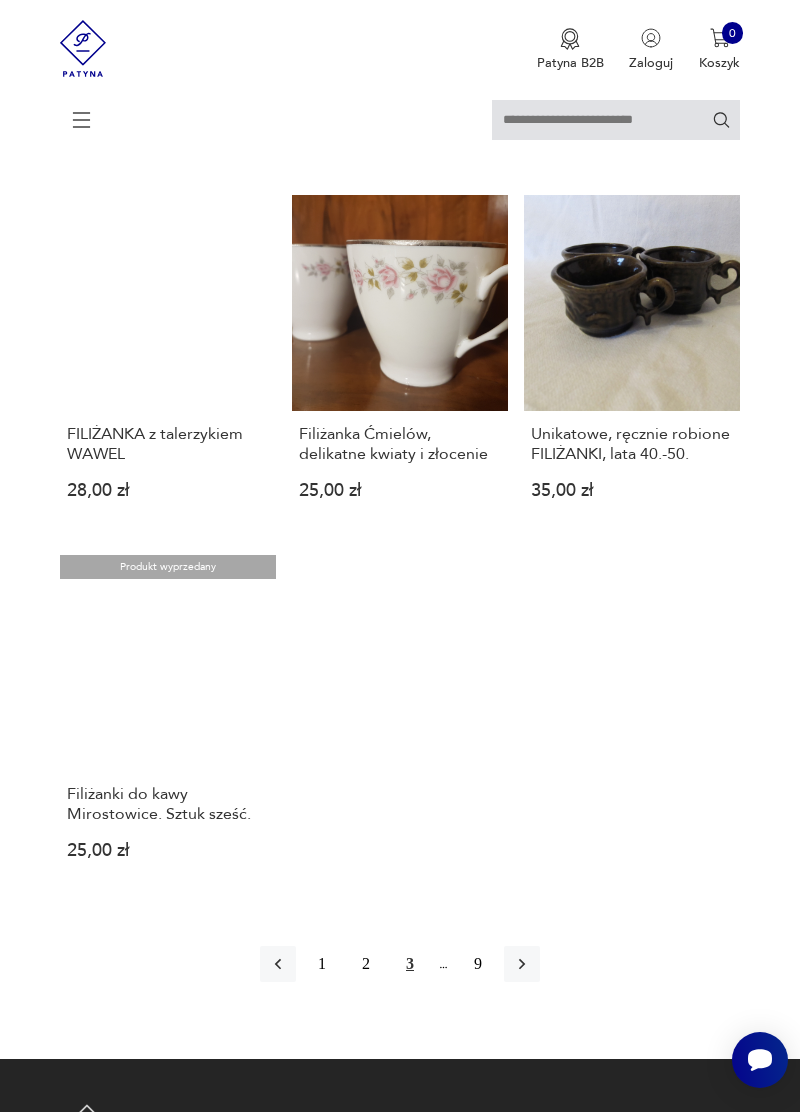 scroll, scrollTop: 1992, scrollLeft: 0, axis: vertical 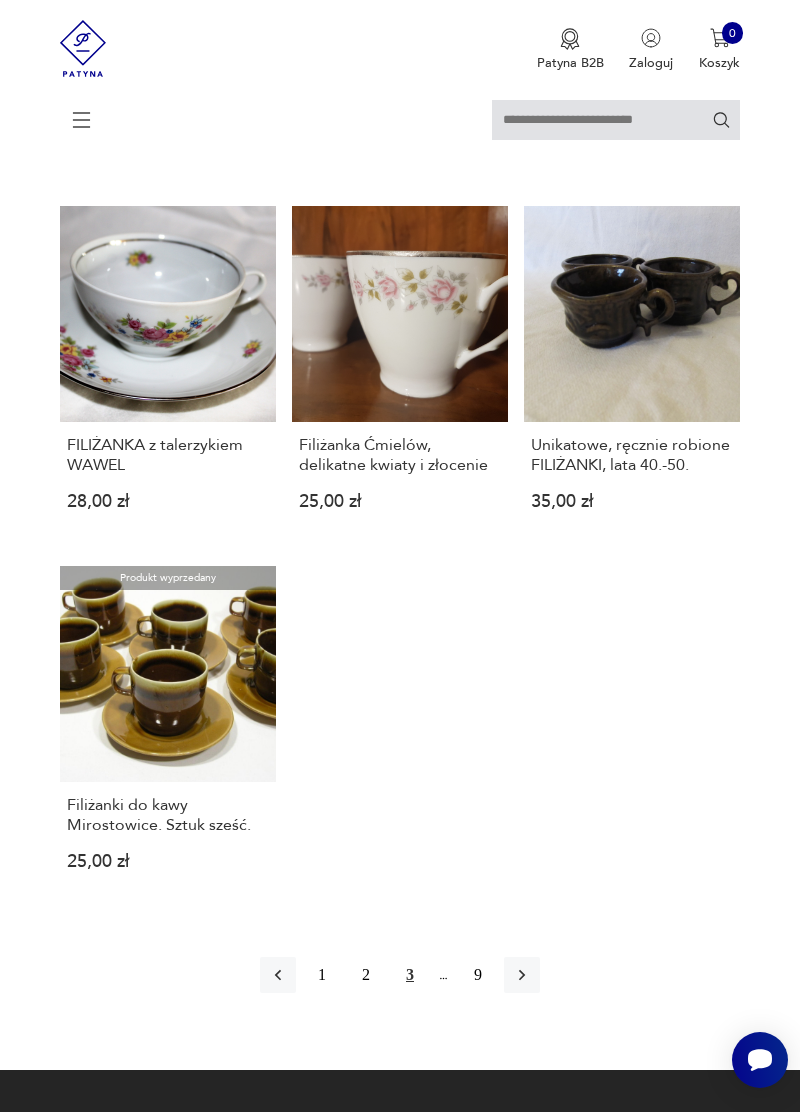 click 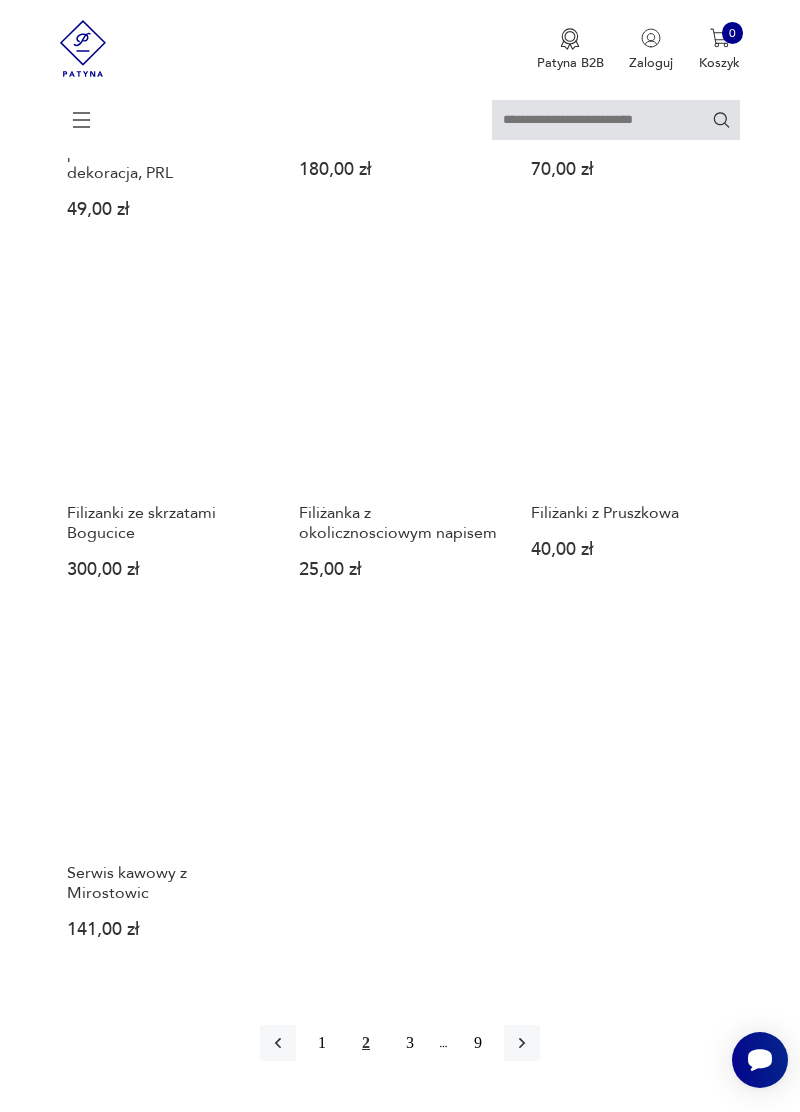 scroll, scrollTop: 2066, scrollLeft: 0, axis: vertical 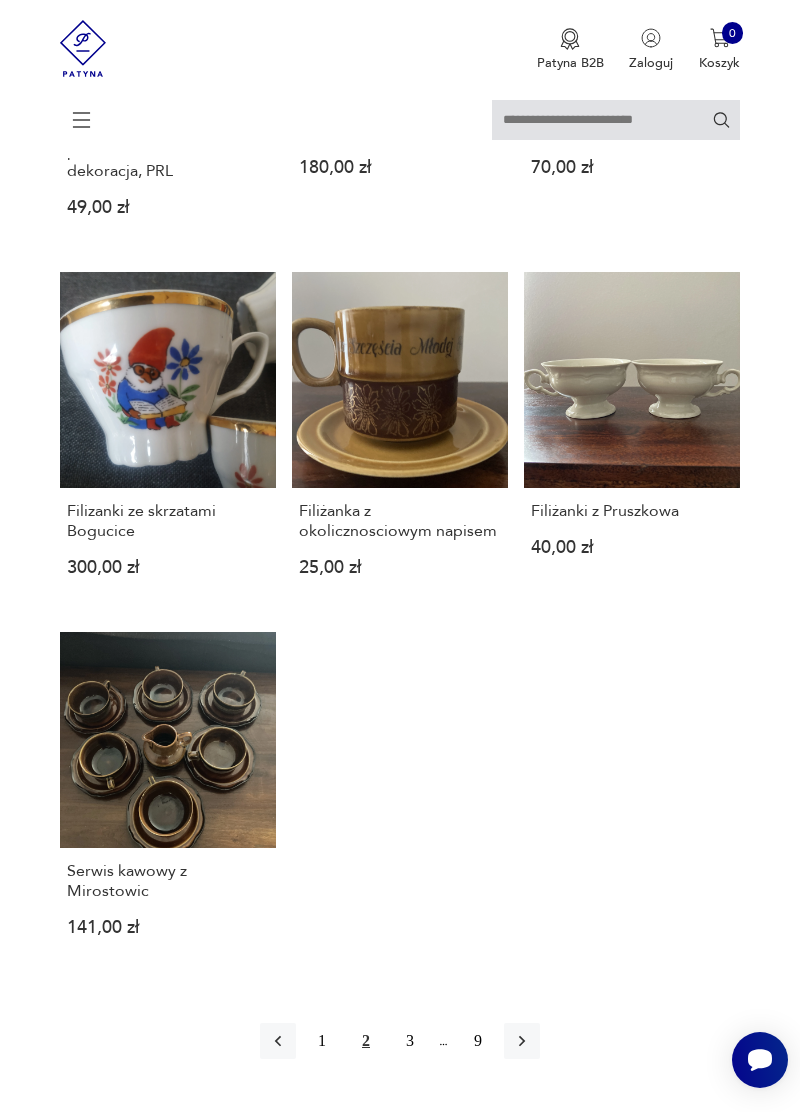 click 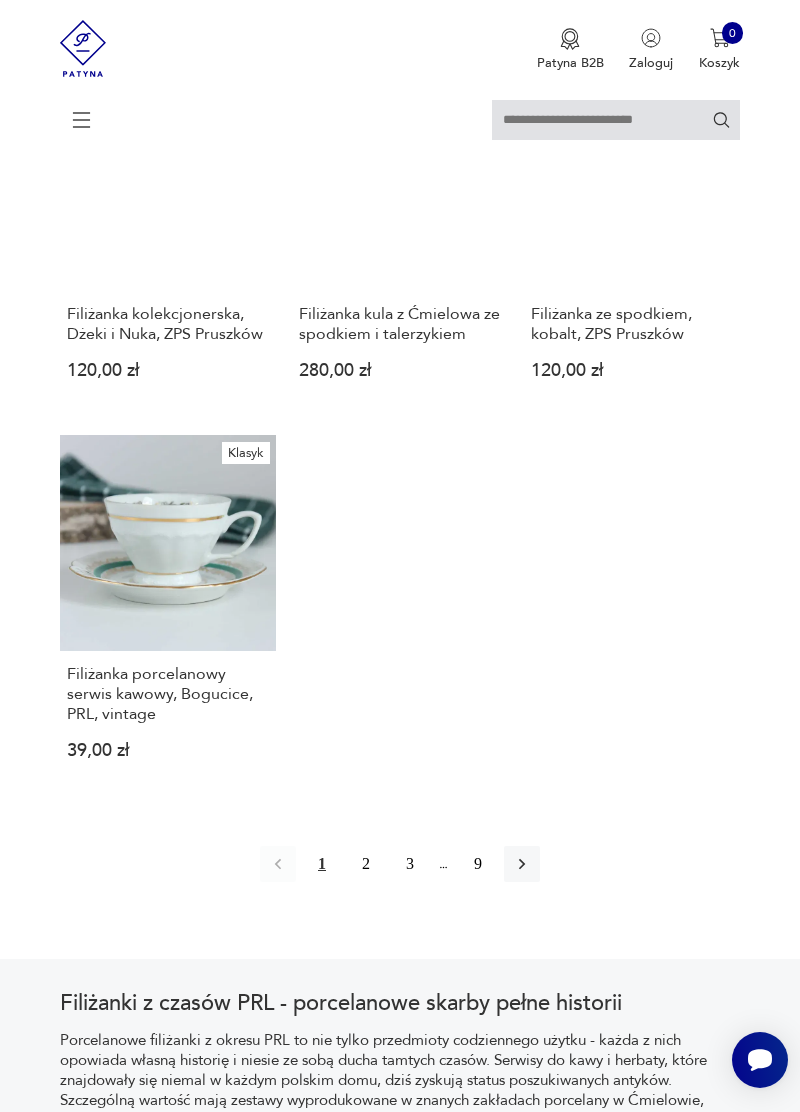 scroll, scrollTop: 2208, scrollLeft: 0, axis: vertical 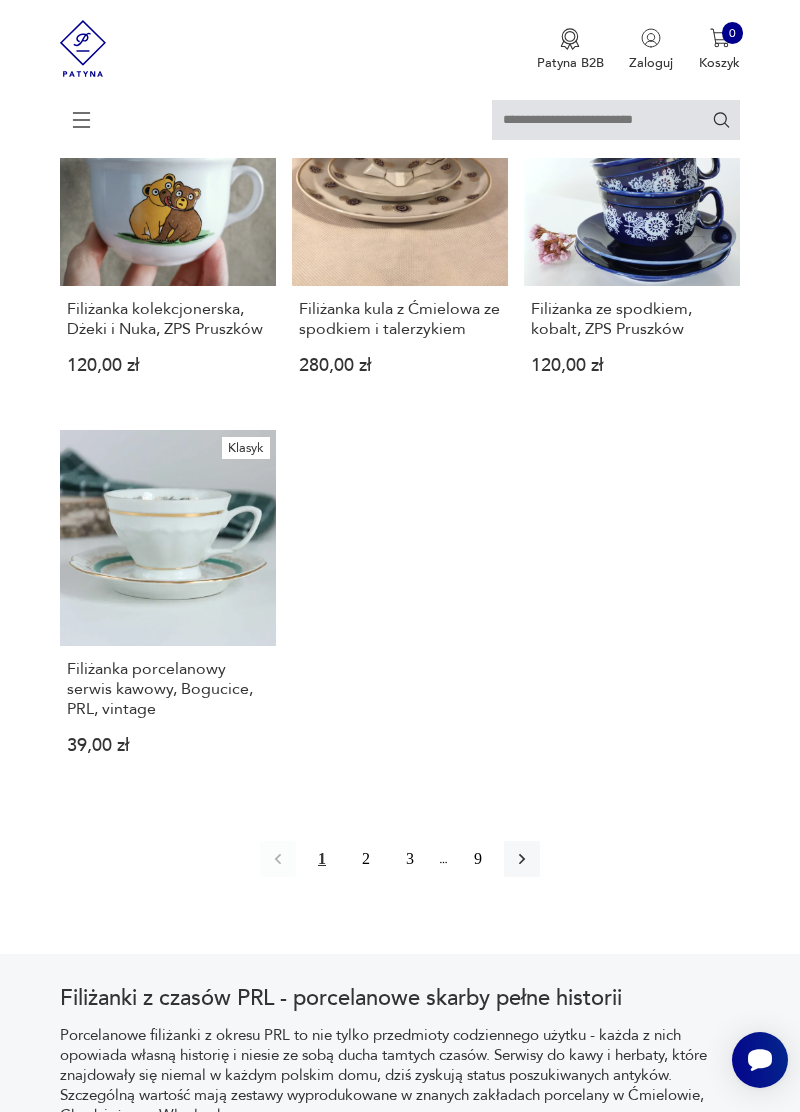 click on "2" at bounding box center [366, 859] 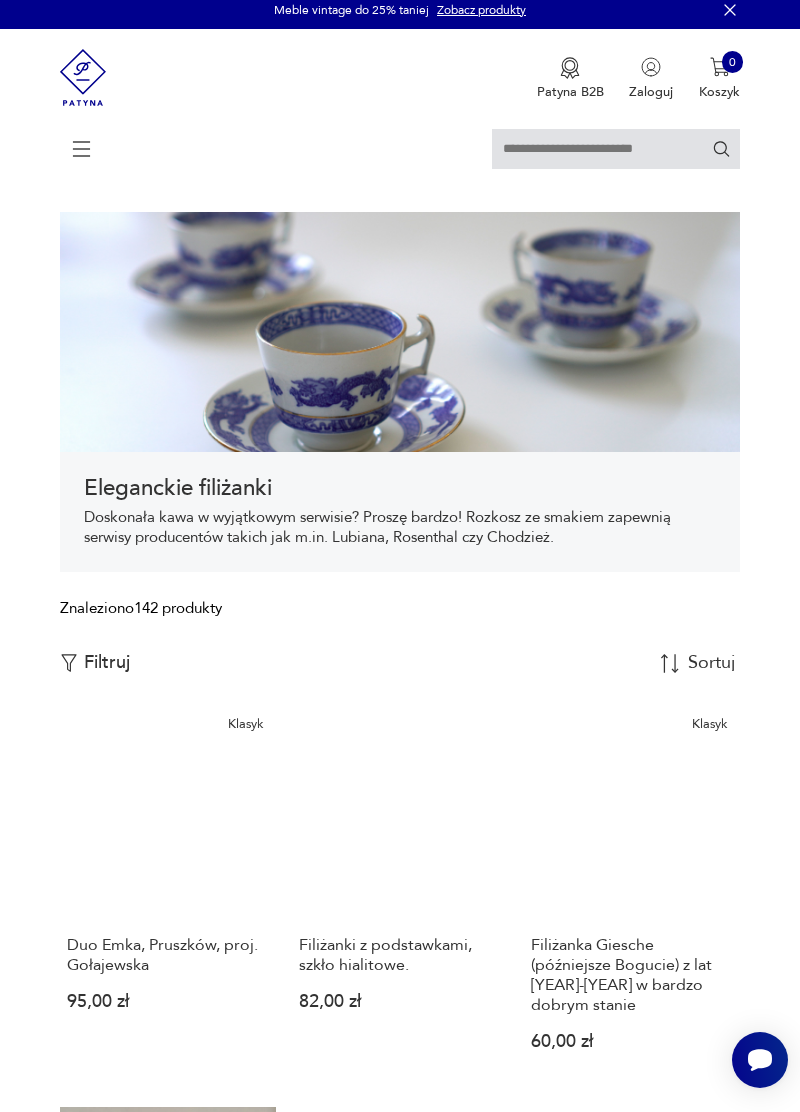scroll, scrollTop: 0, scrollLeft: 0, axis: both 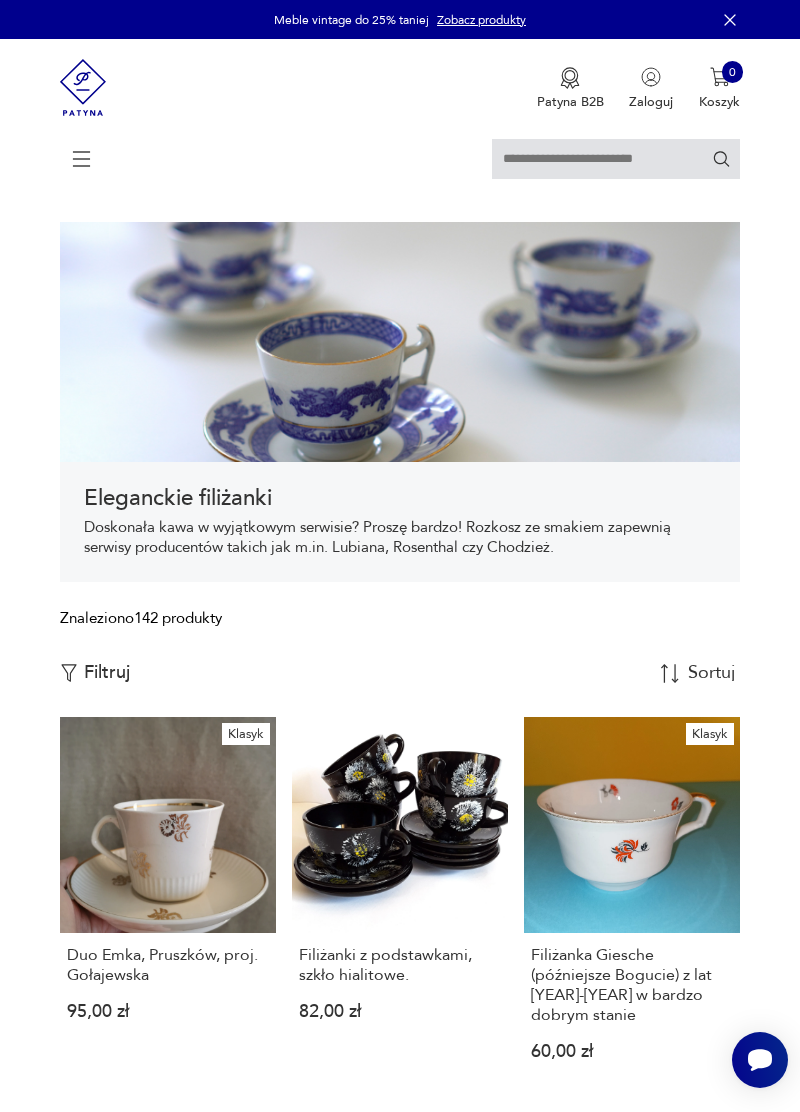 click at bounding box center (400, 168) 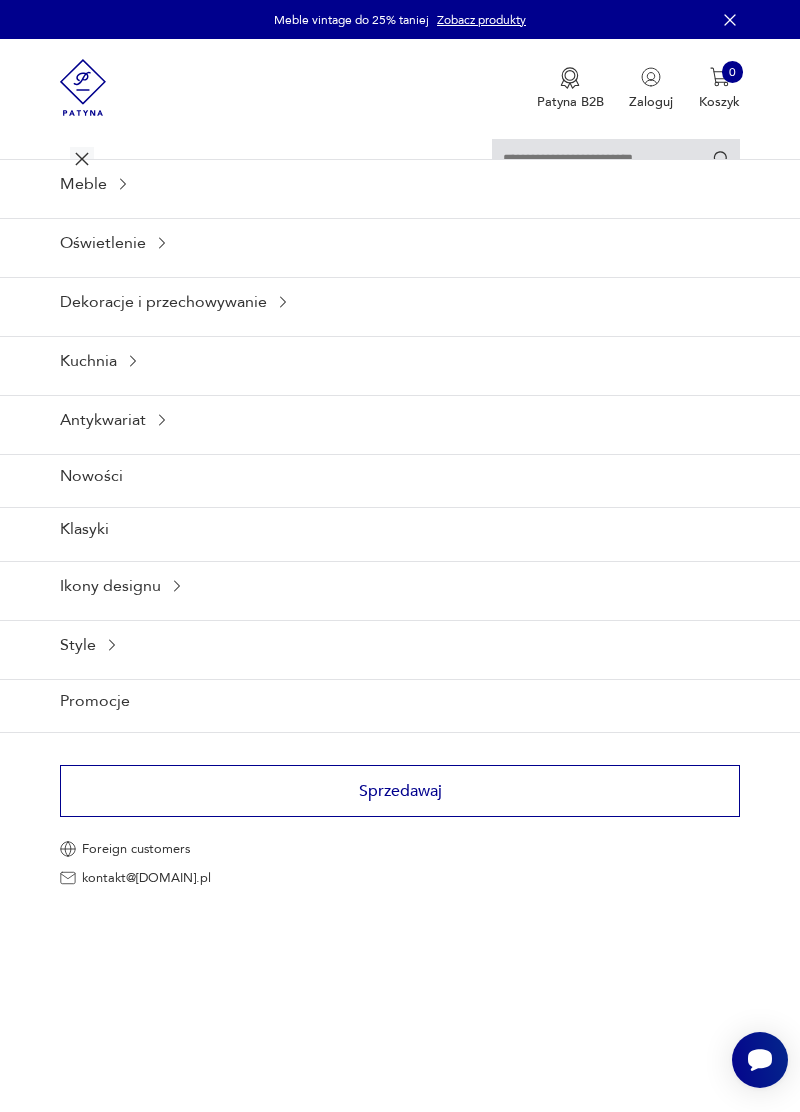 click 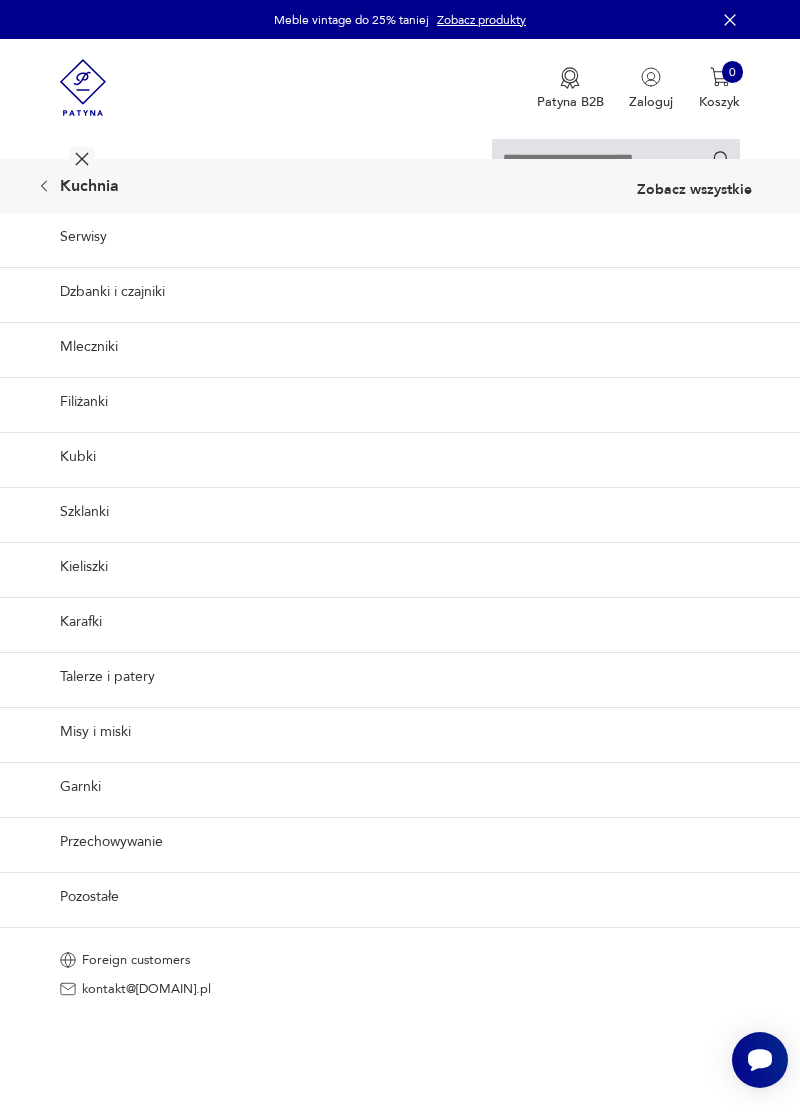 click on "Szklanki" at bounding box center [400, 511] 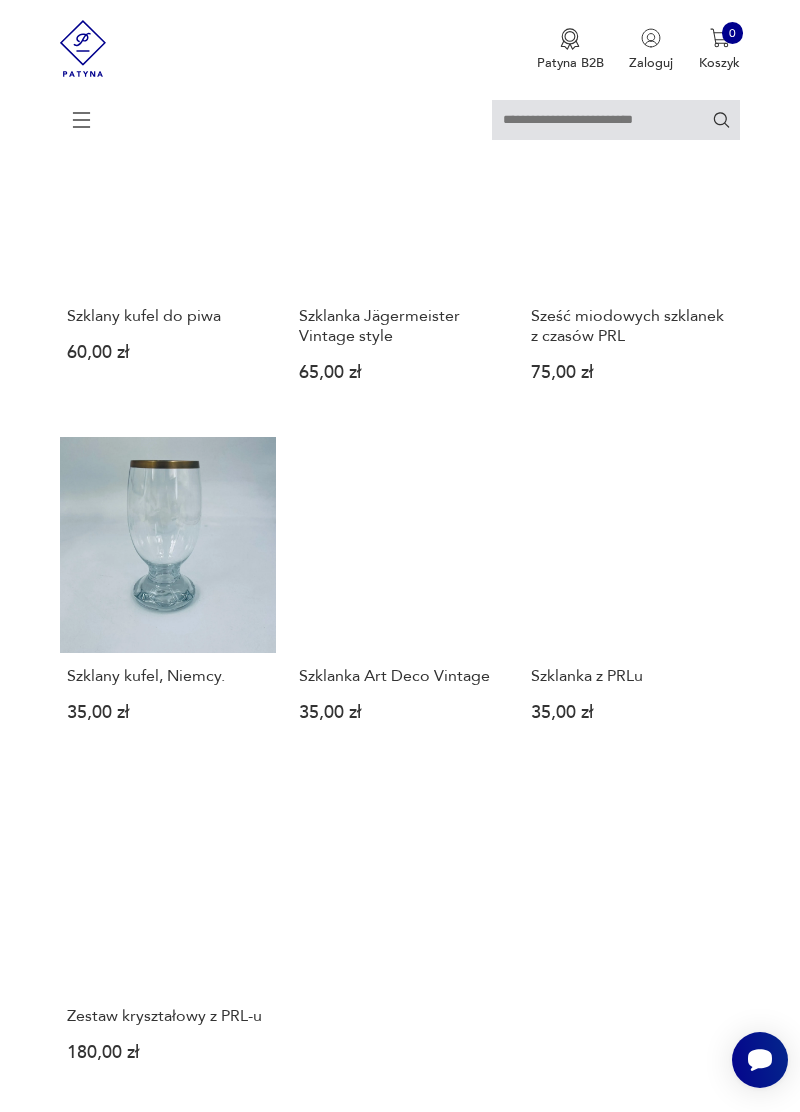 scroll, scrollTop: 1762, scrollLeft: 0, axis: vertical 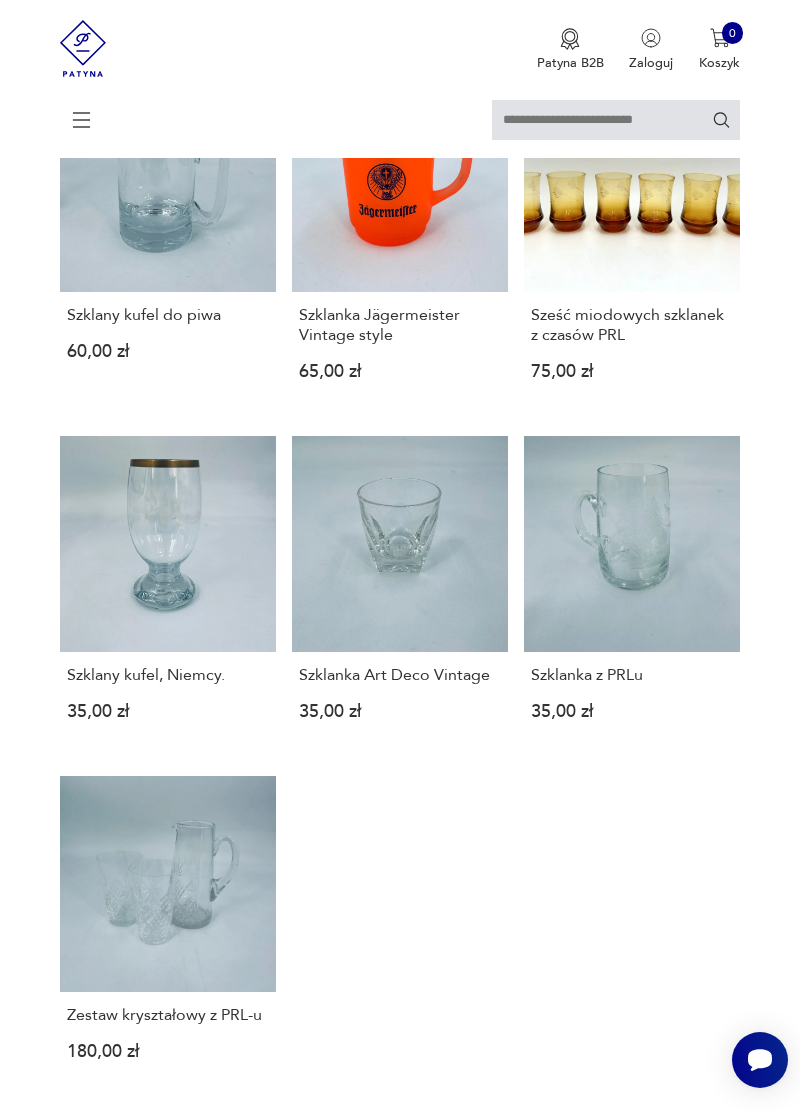 click 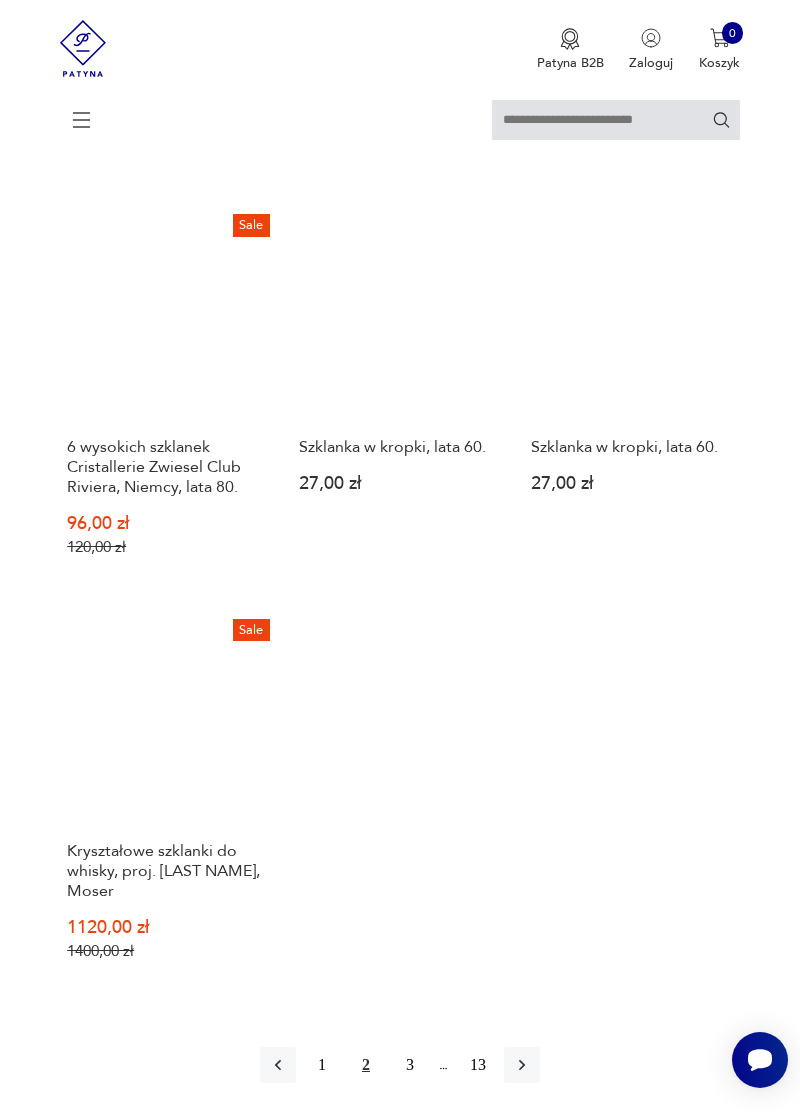 scroll, scrollTop: 2108, scrollLeft: 0, axis: vertical 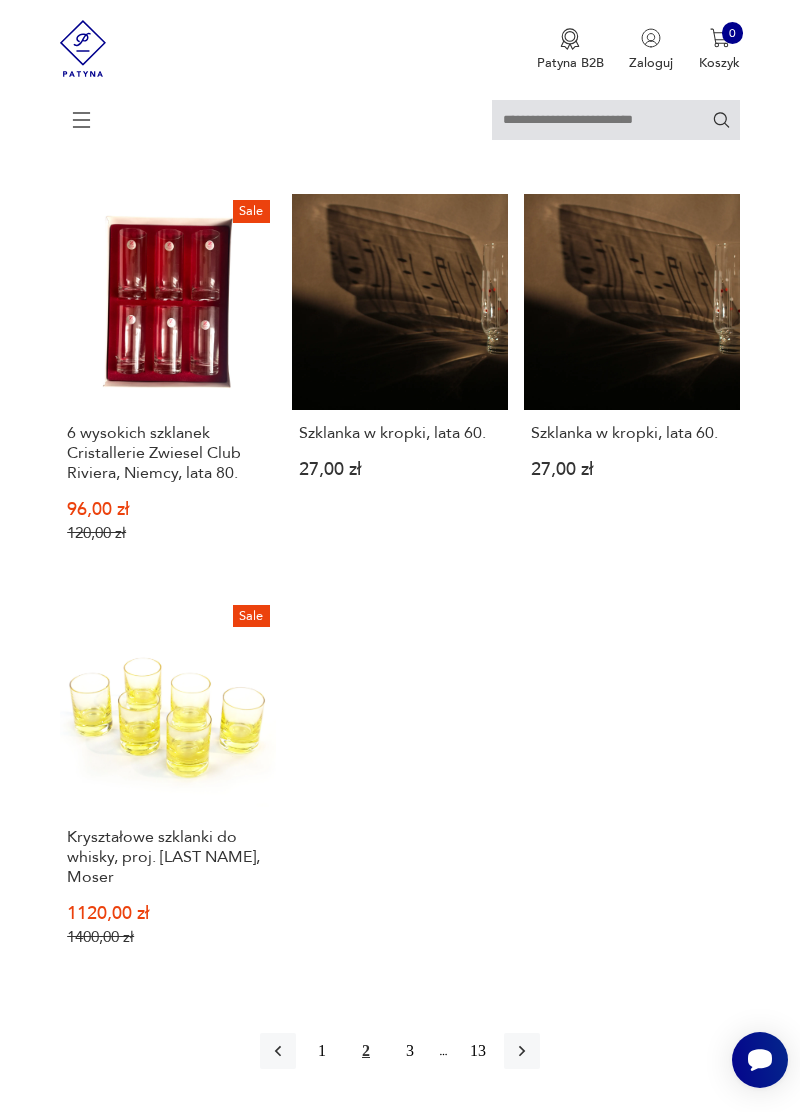 click at bounding box center (522, 1051) 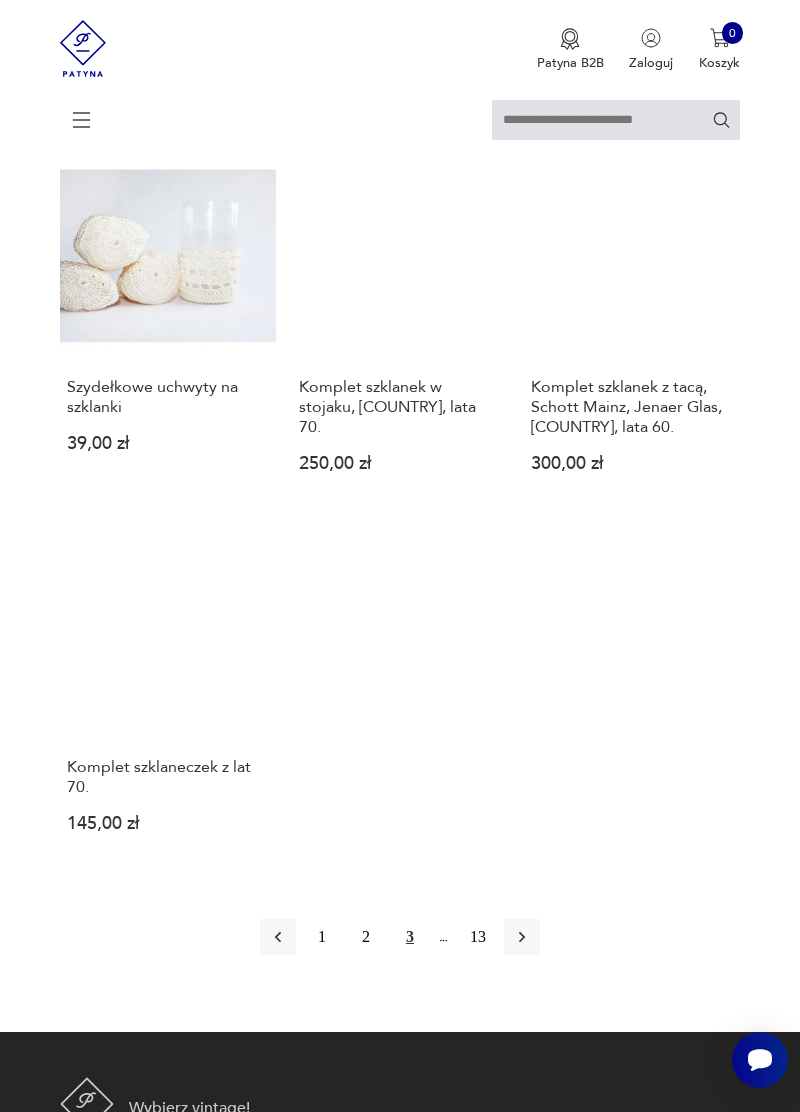 scroll, scrollTop: 2183, scrollLeft: 0, axis: vertical 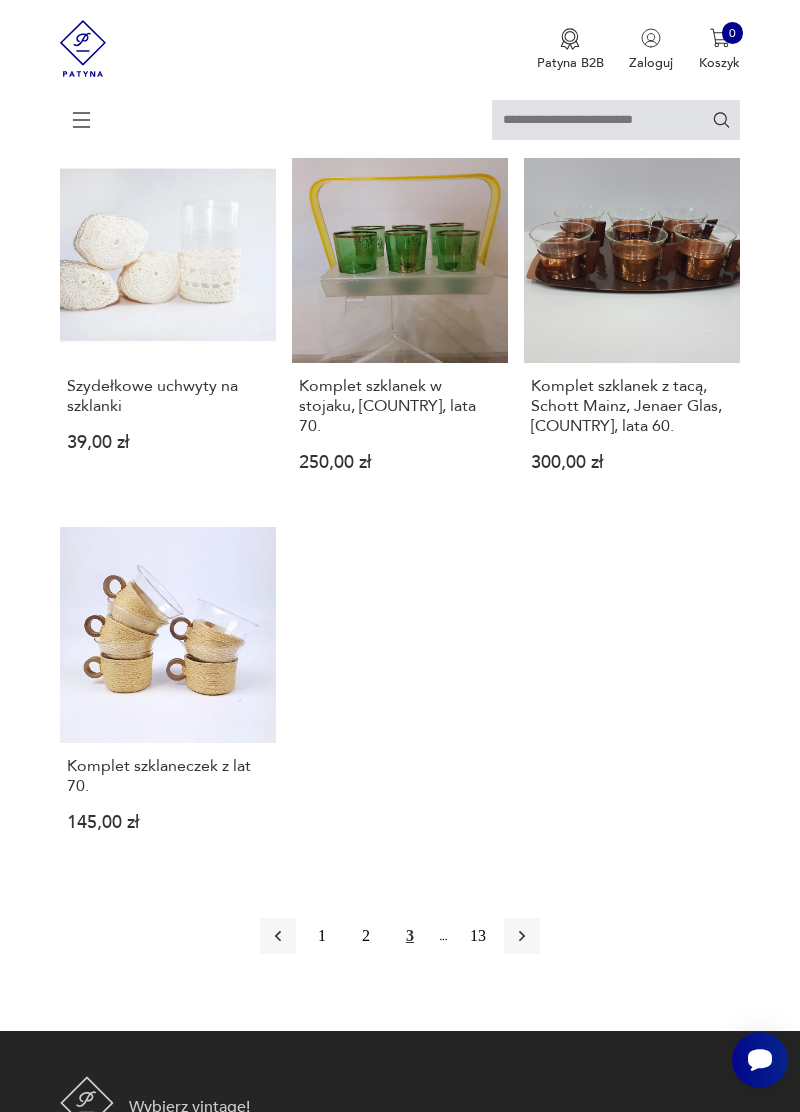 click at bounding box center [522, 936] 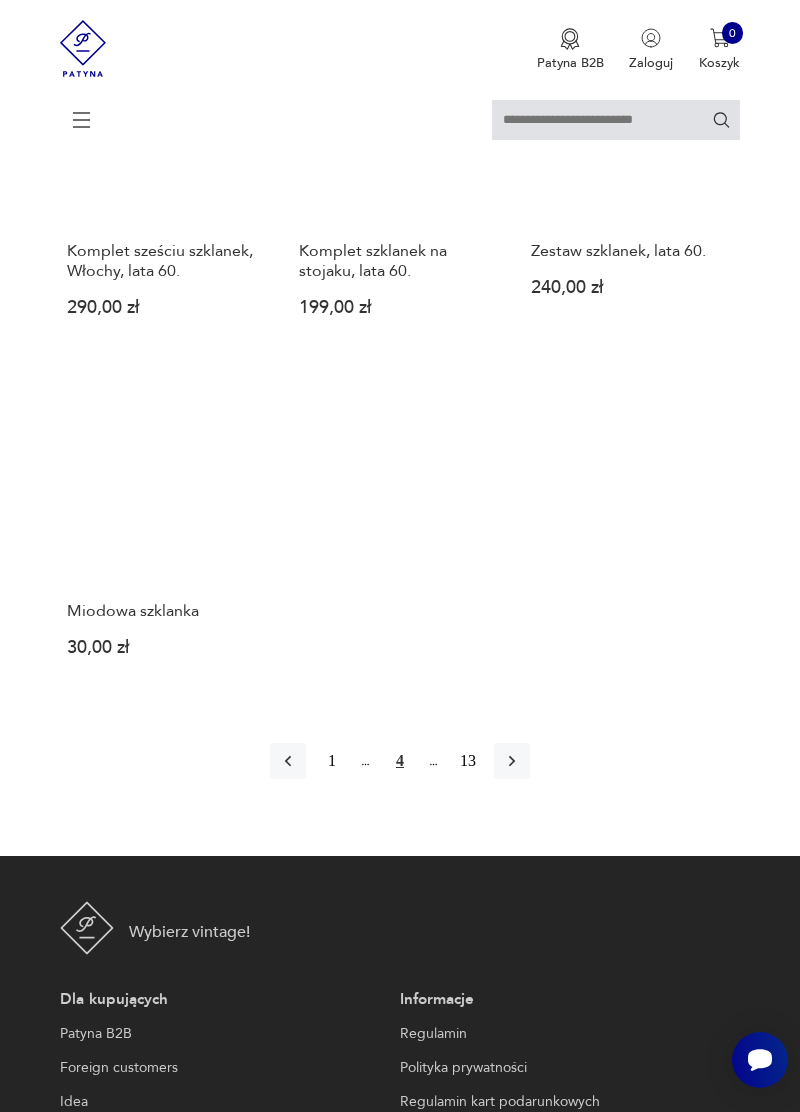 scroll, scrollTop: 2317, scrollLeft: 0, axis: vertical 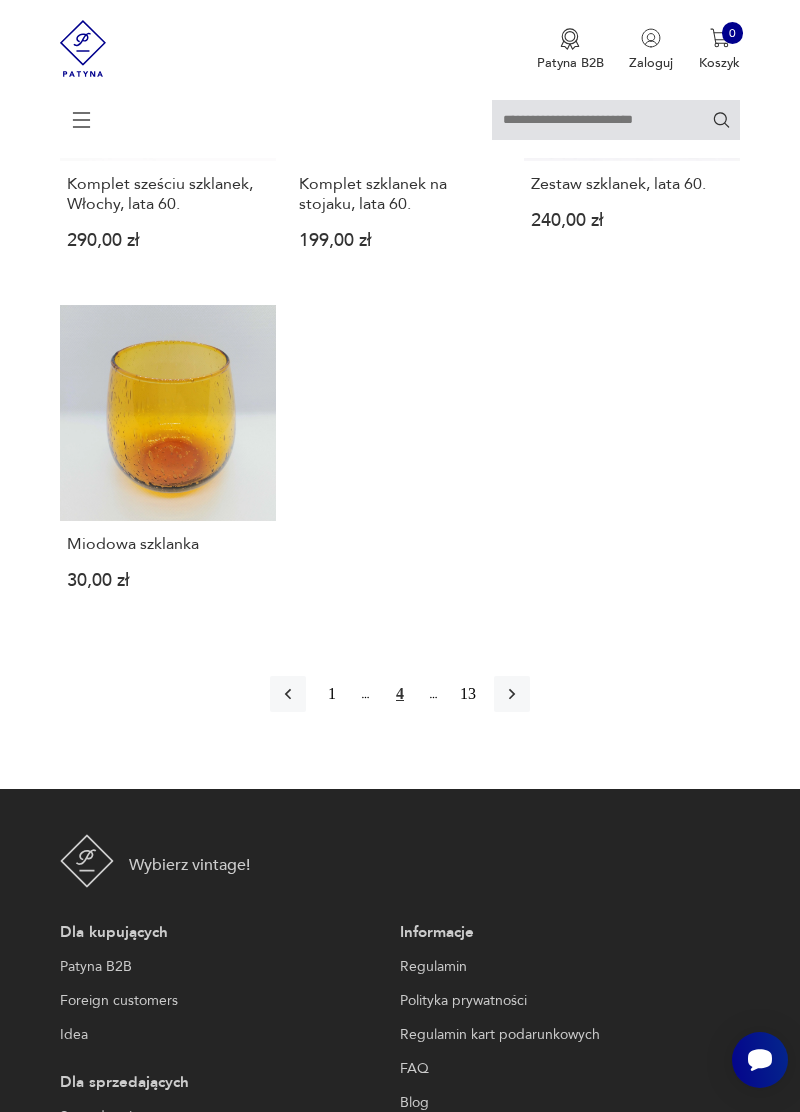 click 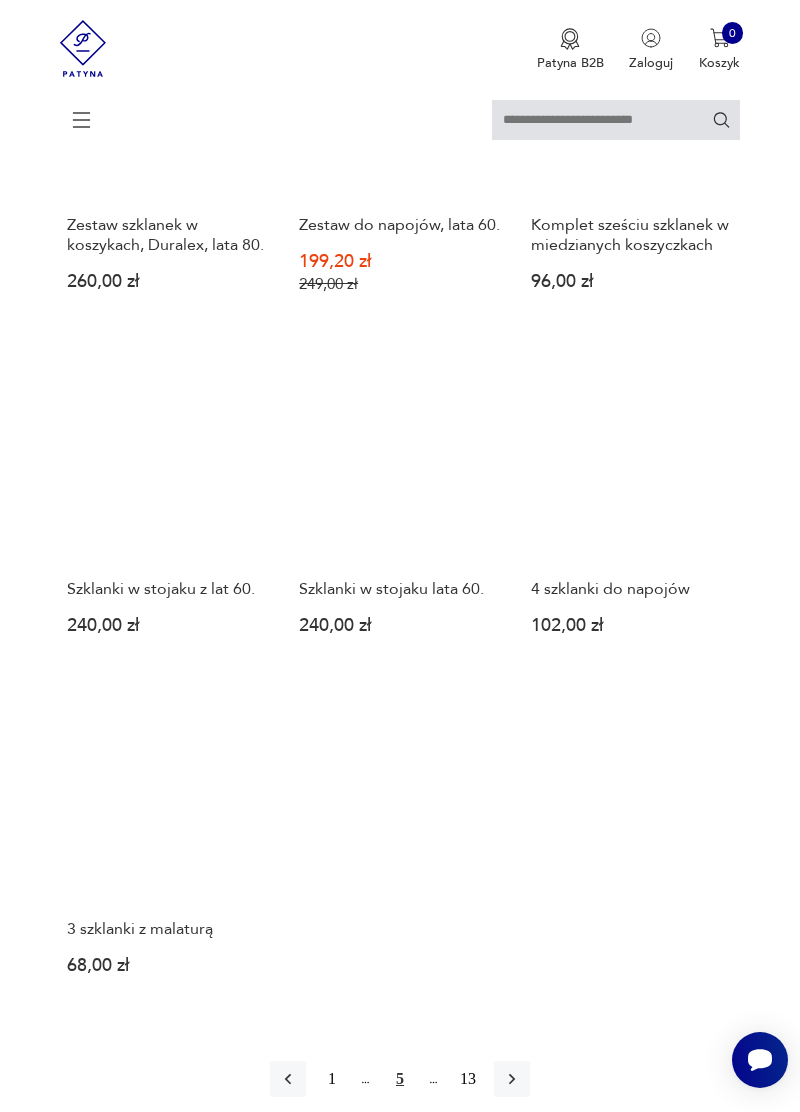 scroll, scrollTop: 1857, scrollLeft: 0, axis: vertical 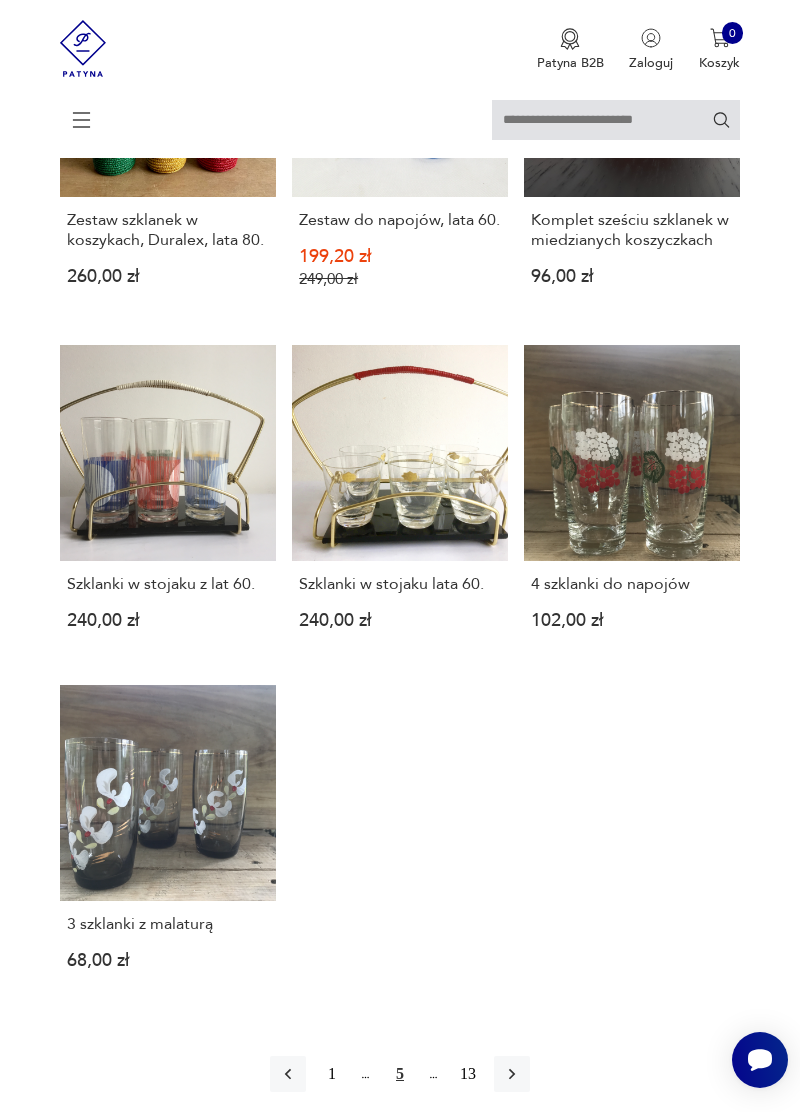 click 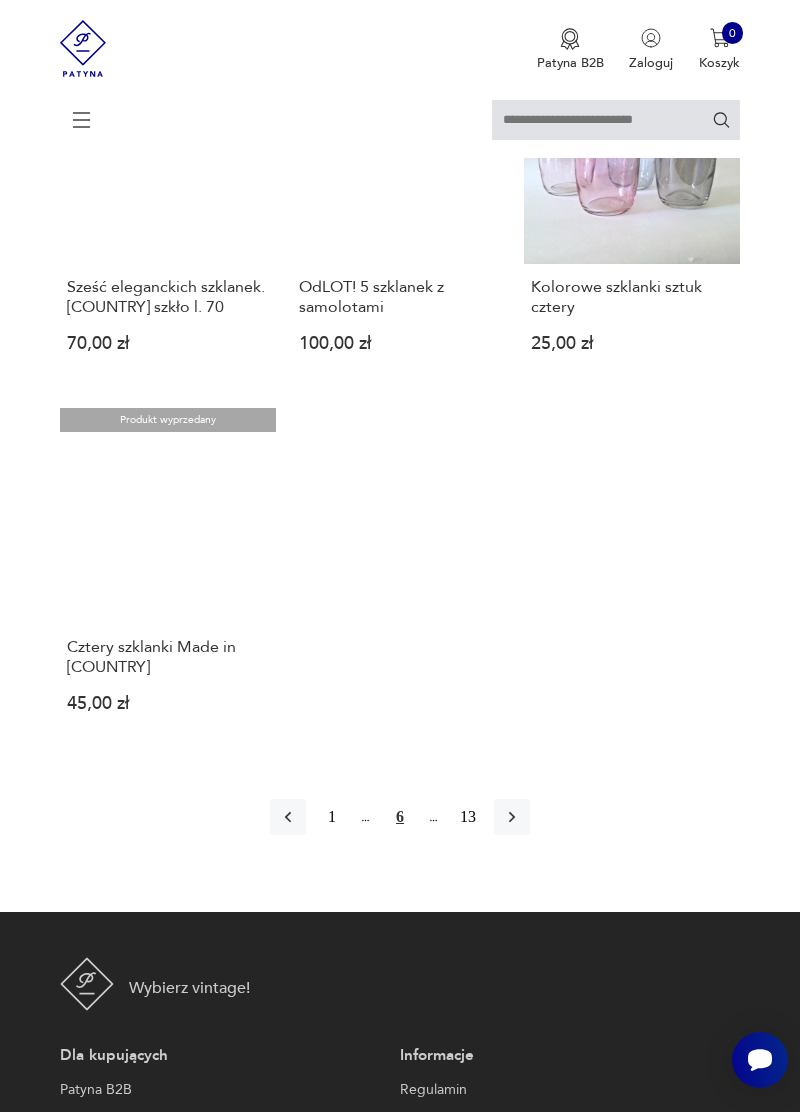 scroll, scrollTop: 2154, scrollLeft: 0, axis: vertical 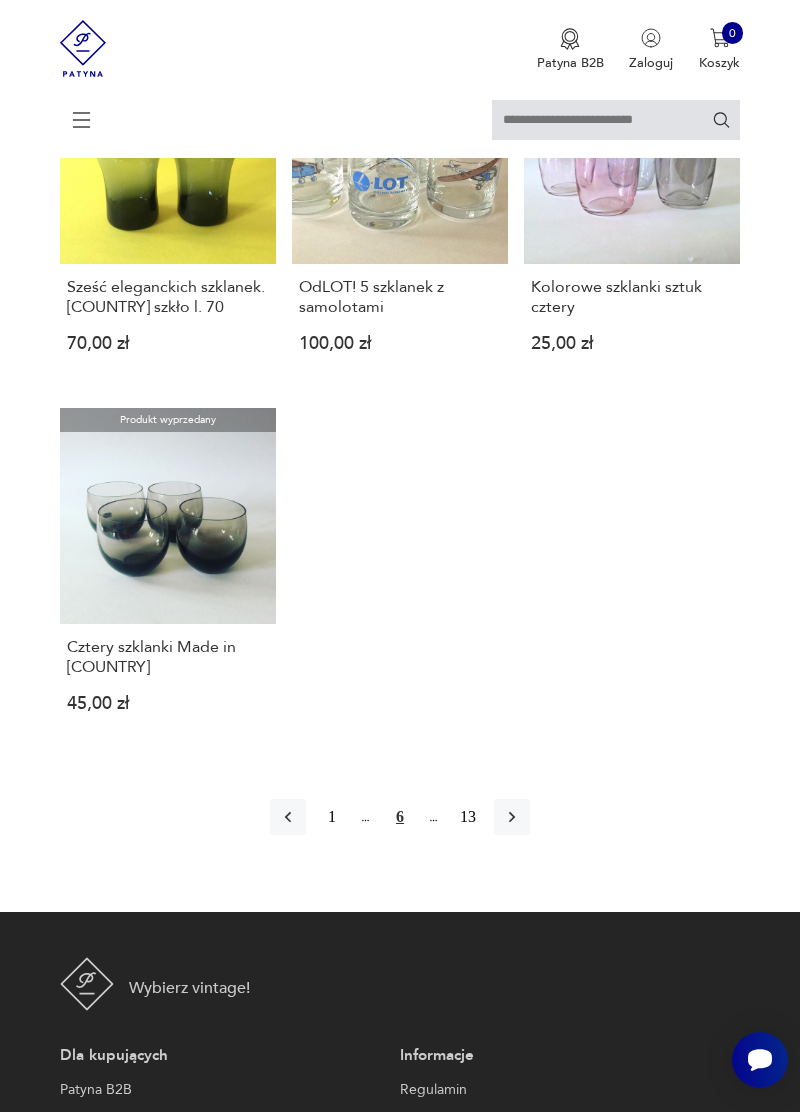 click at bounding box center (512, 817) 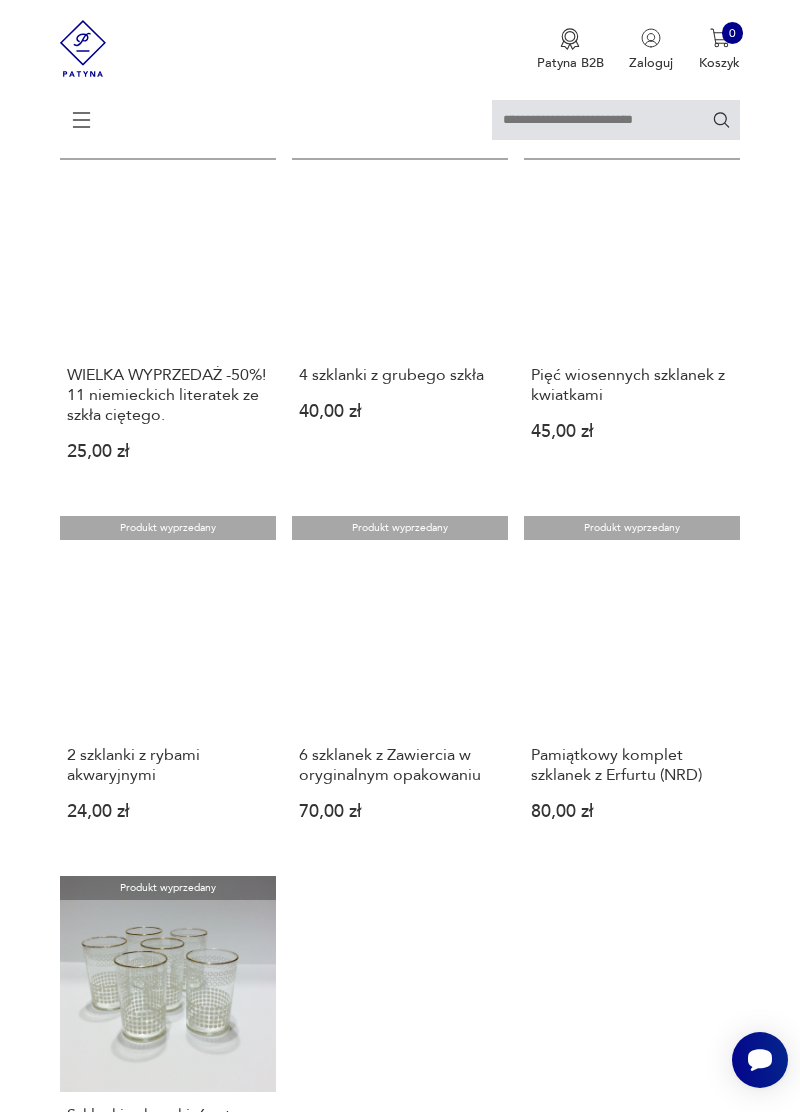 scroll, scrollTop: 1685, scrollLeft: 0, axis: vertical 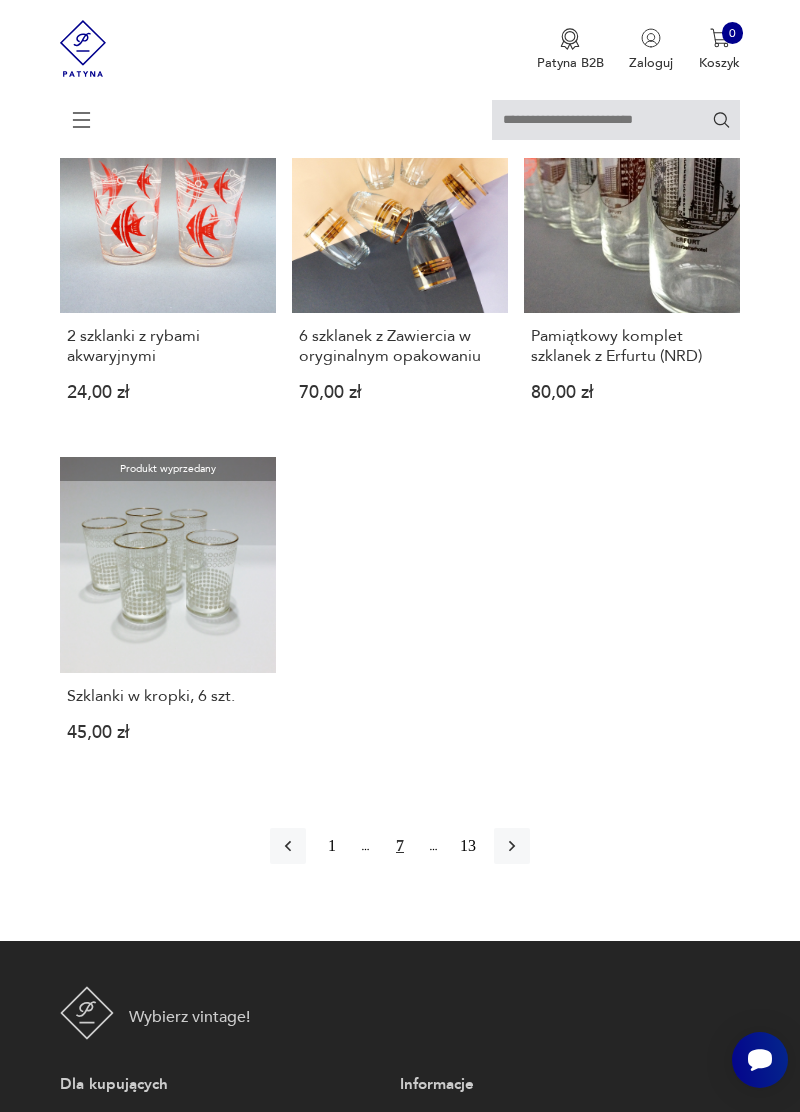 click at bounding box center [512, 846] 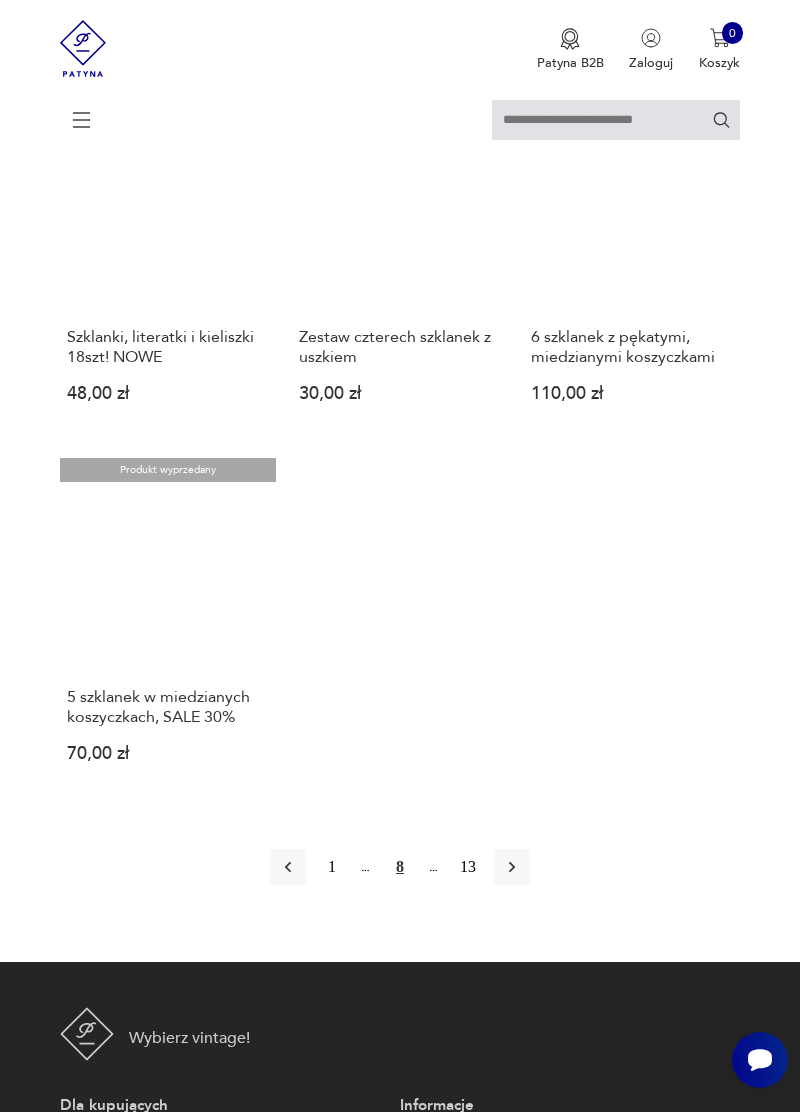 scroll, scrollTop: 2150, scrollLeft: 0, axis: vertical 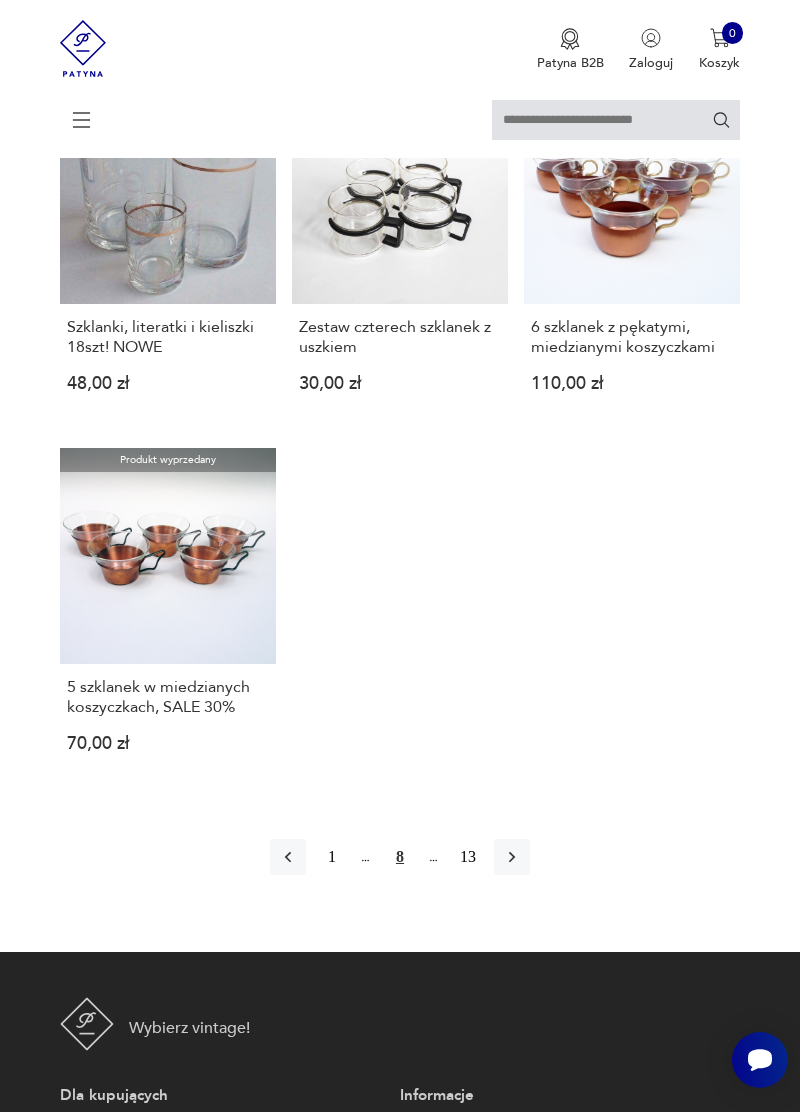 click at bounding box center (512, 857) 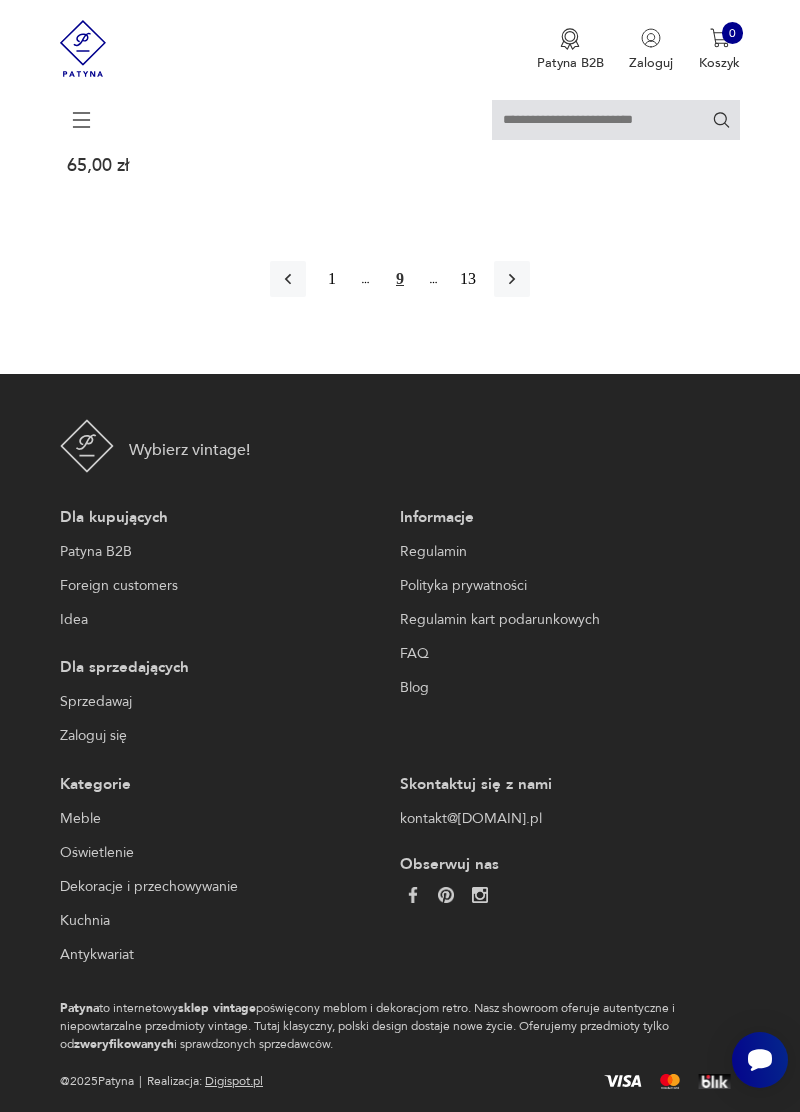 scroll, scrollTop: 2779, scrollLeft: 0, axis: vertical 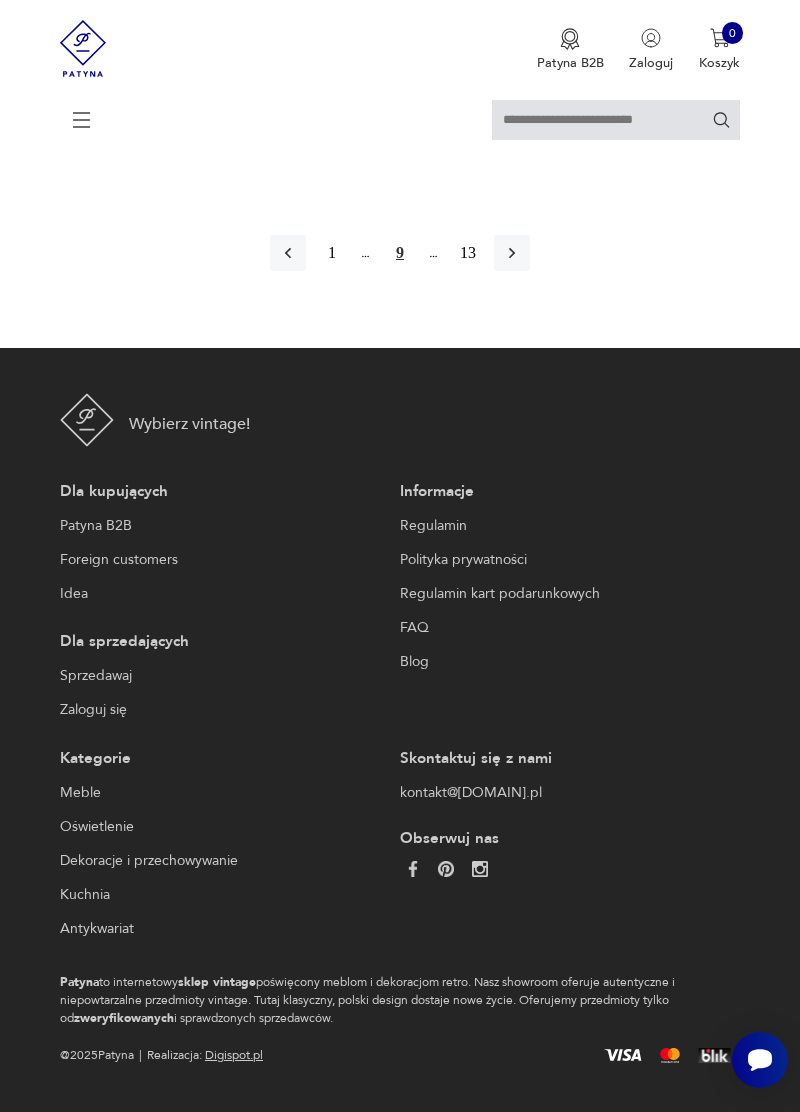 click on "13" at bounding box center (468, 253) 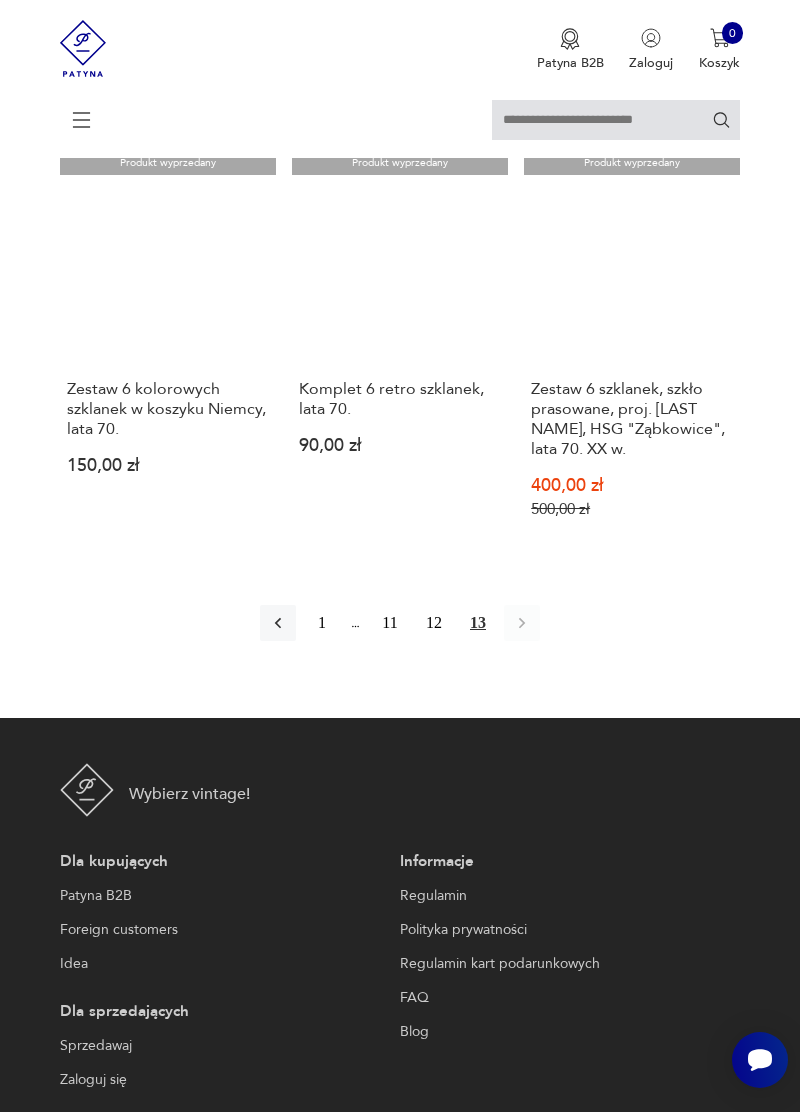 scroll, scrollTop: 570, scrollLeft: 0, axis: vertical 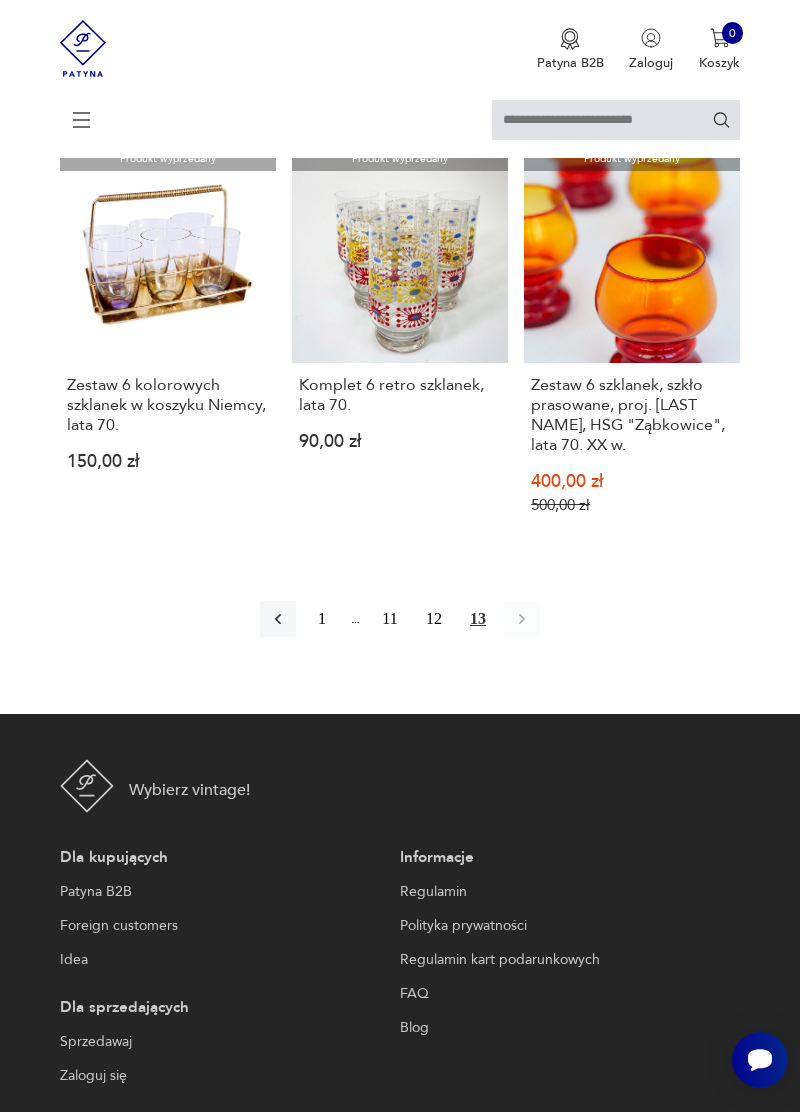 click on "12" at bounding box center [434, 619] 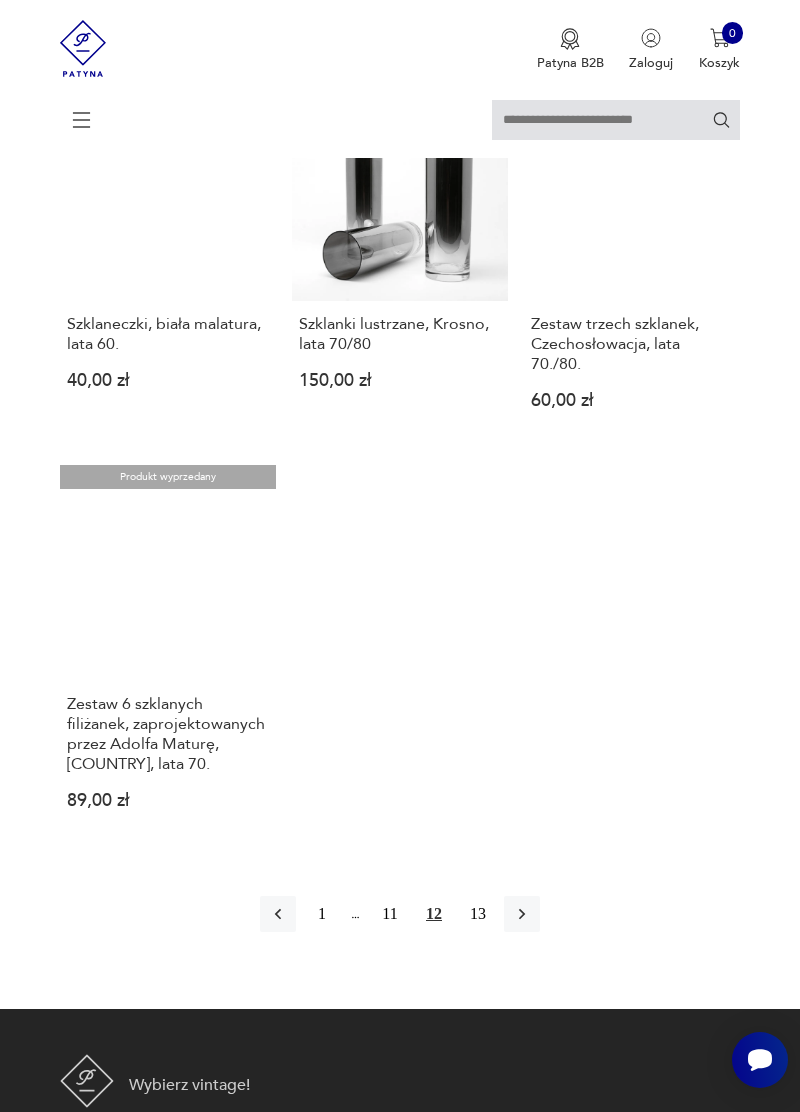scroll, scrollTop: 2110, scrollLeft: 0, axis: vertical 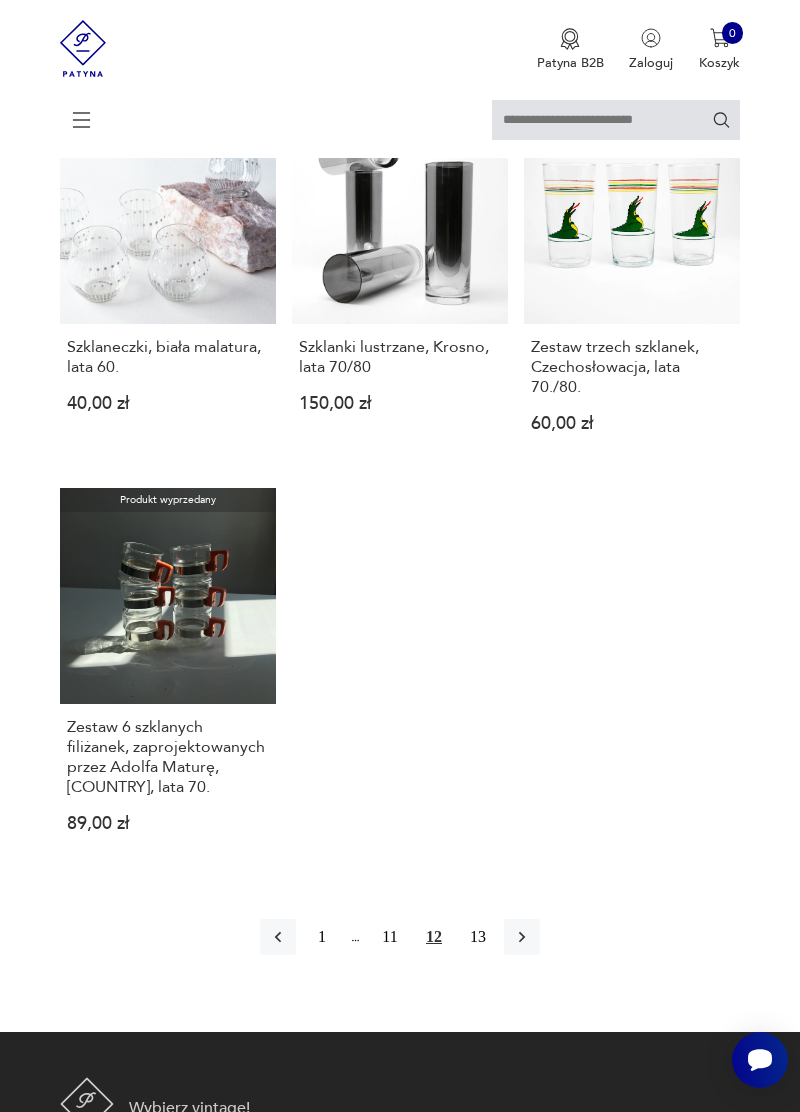click on "11" at bounding box center [390, 937] 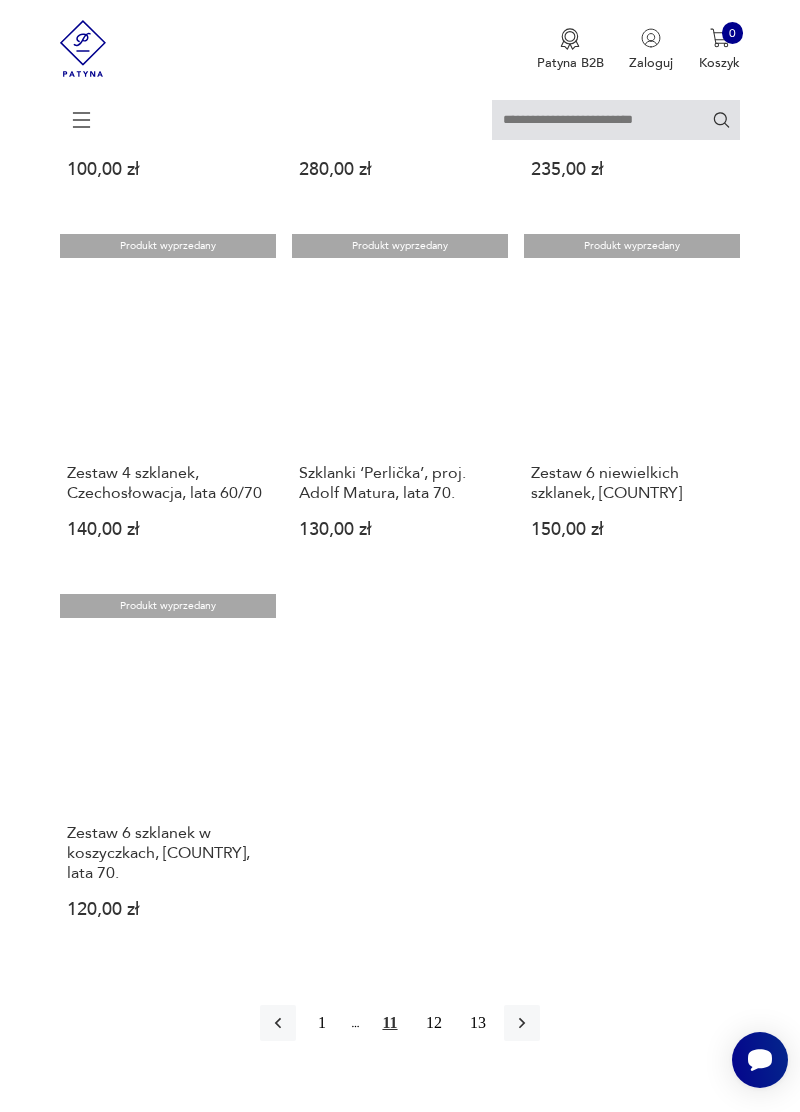 scroll, scrollTop: 2024, scrollLeft: 0, axis: vertical 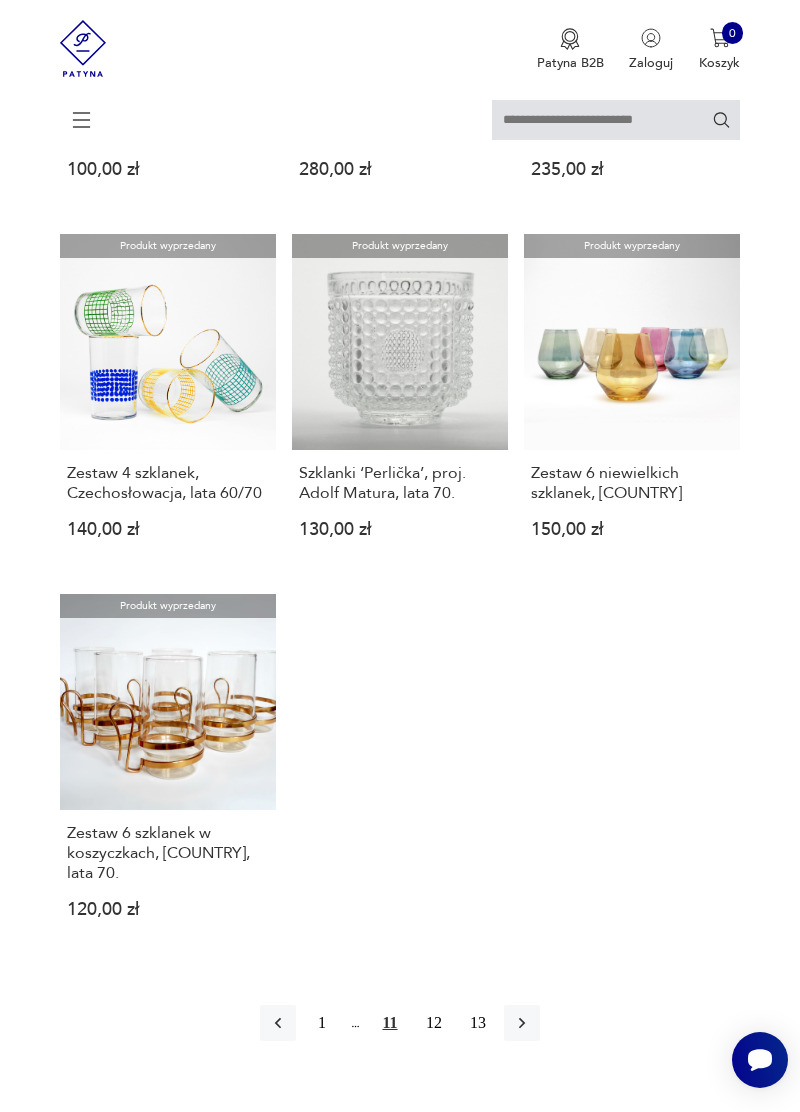 click 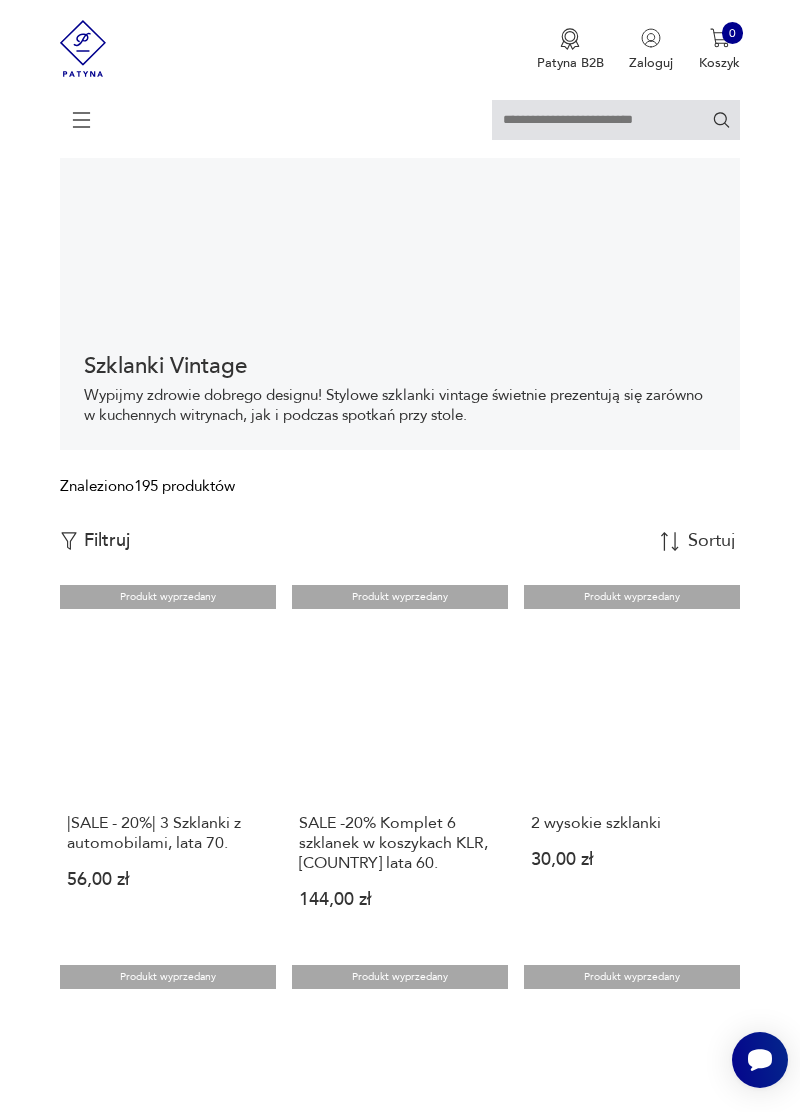 scroll, scrollTop: 0, scrollLeft: 0, axis: both 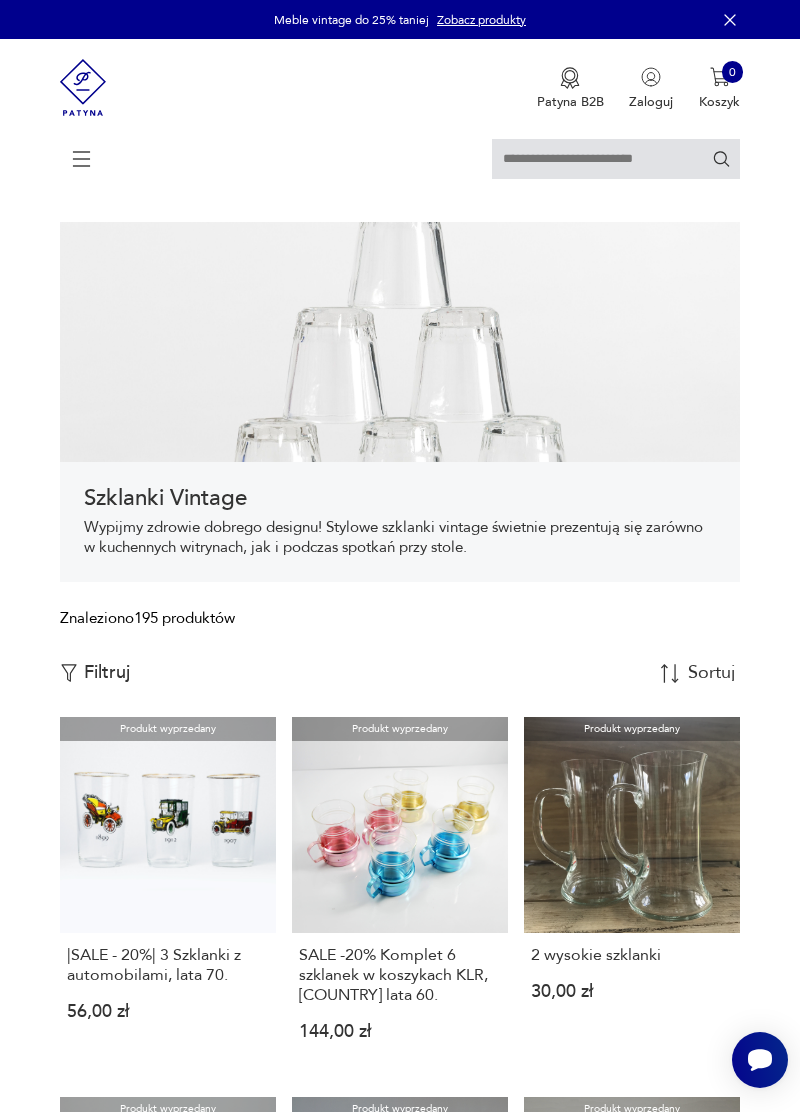 click 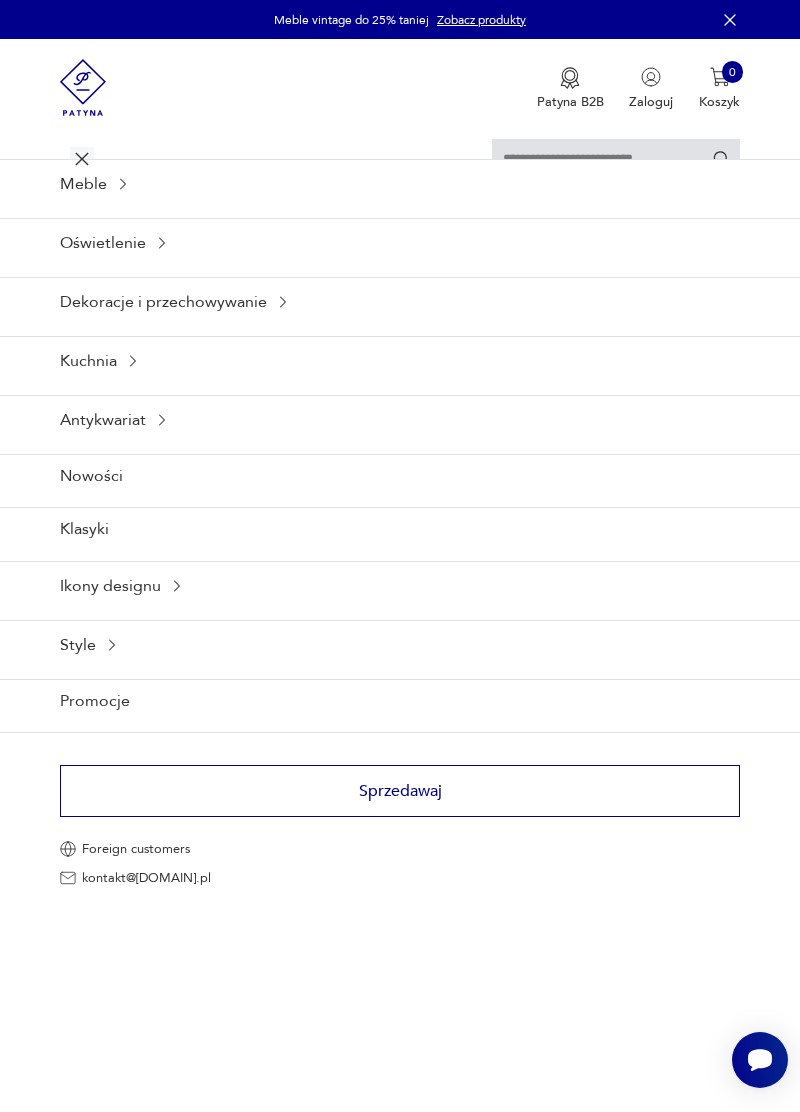 click on "Kuchnia" at bounding box center (400, 360) 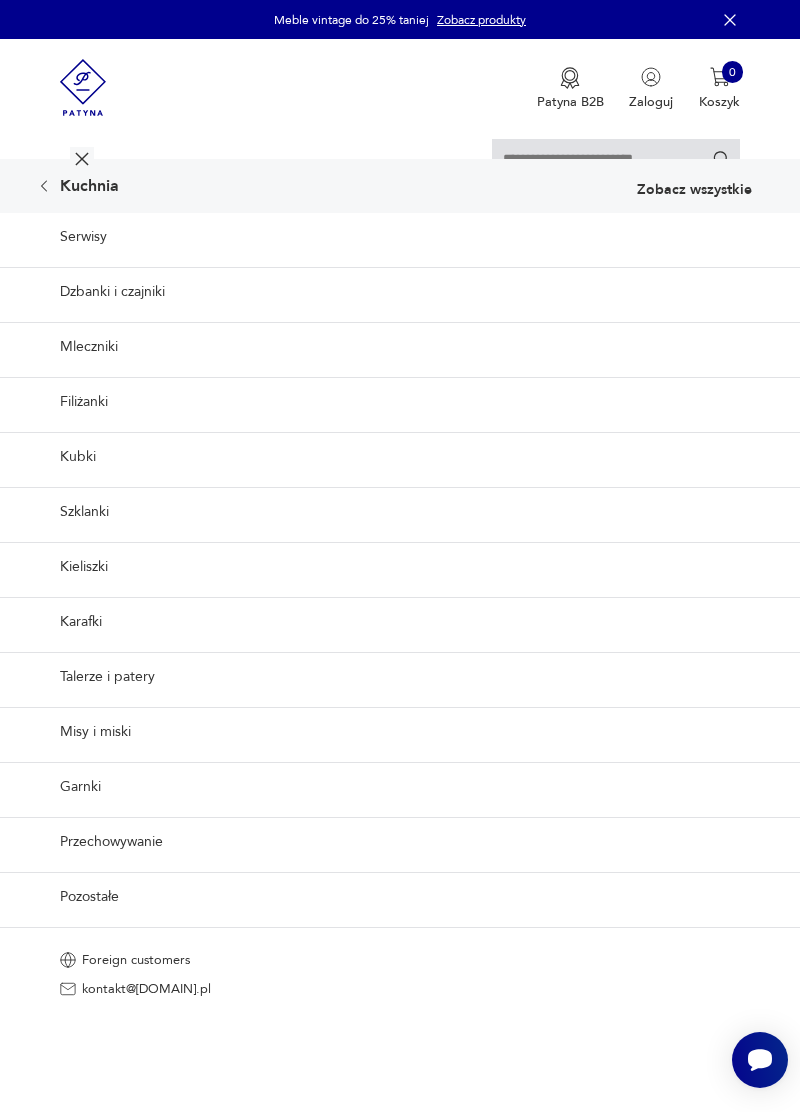 click on "Filiżanki" at bounding box center [400, 401] 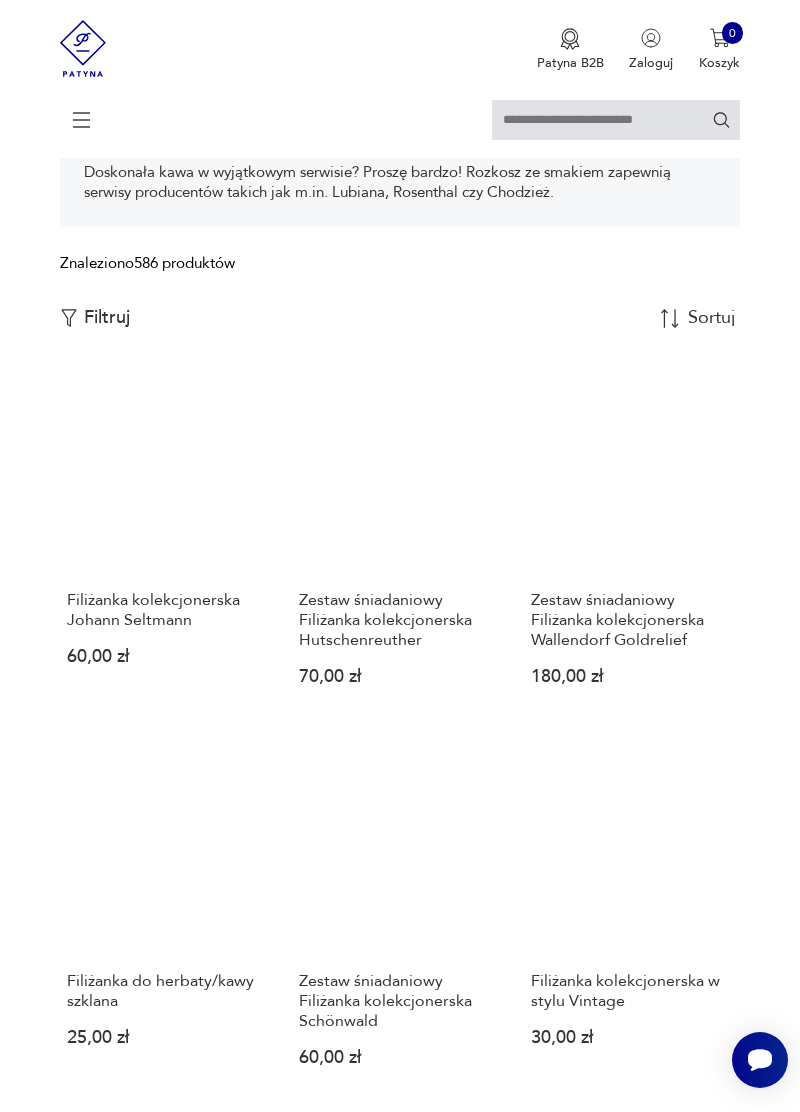 scroll, scrollTop: 0, scrollLeft: 0, axis: both 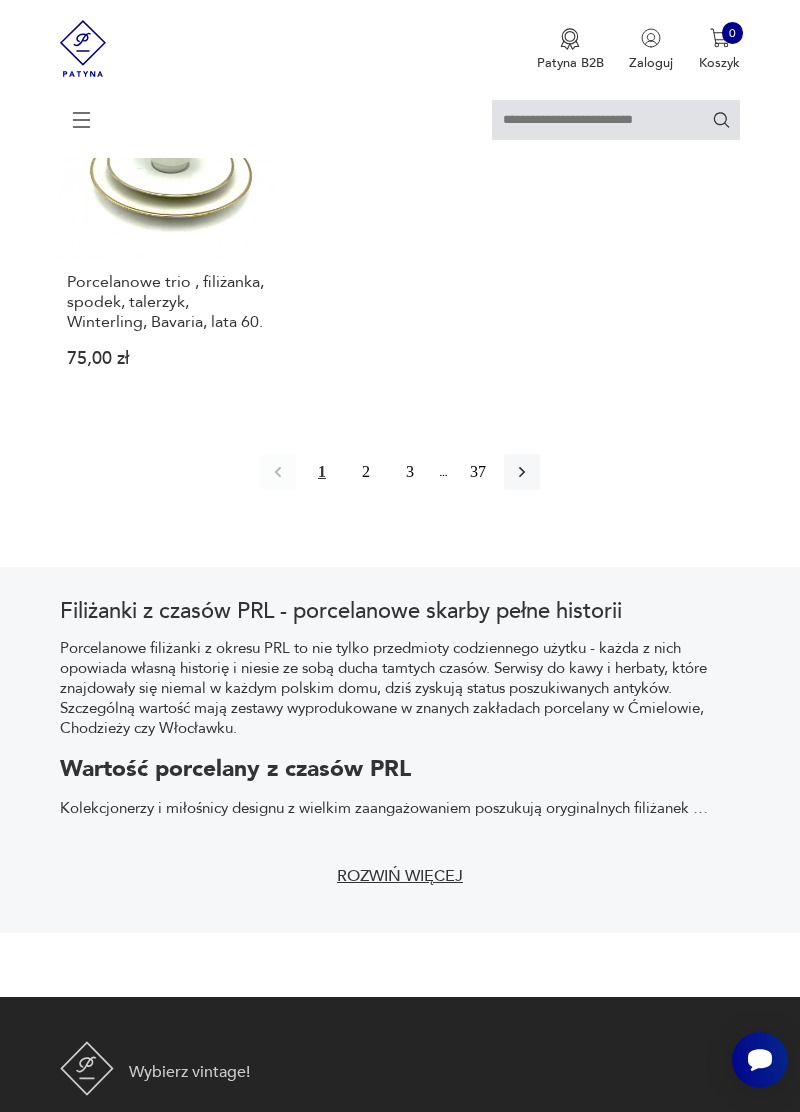 click on "37" at bounding box center (478, 472) 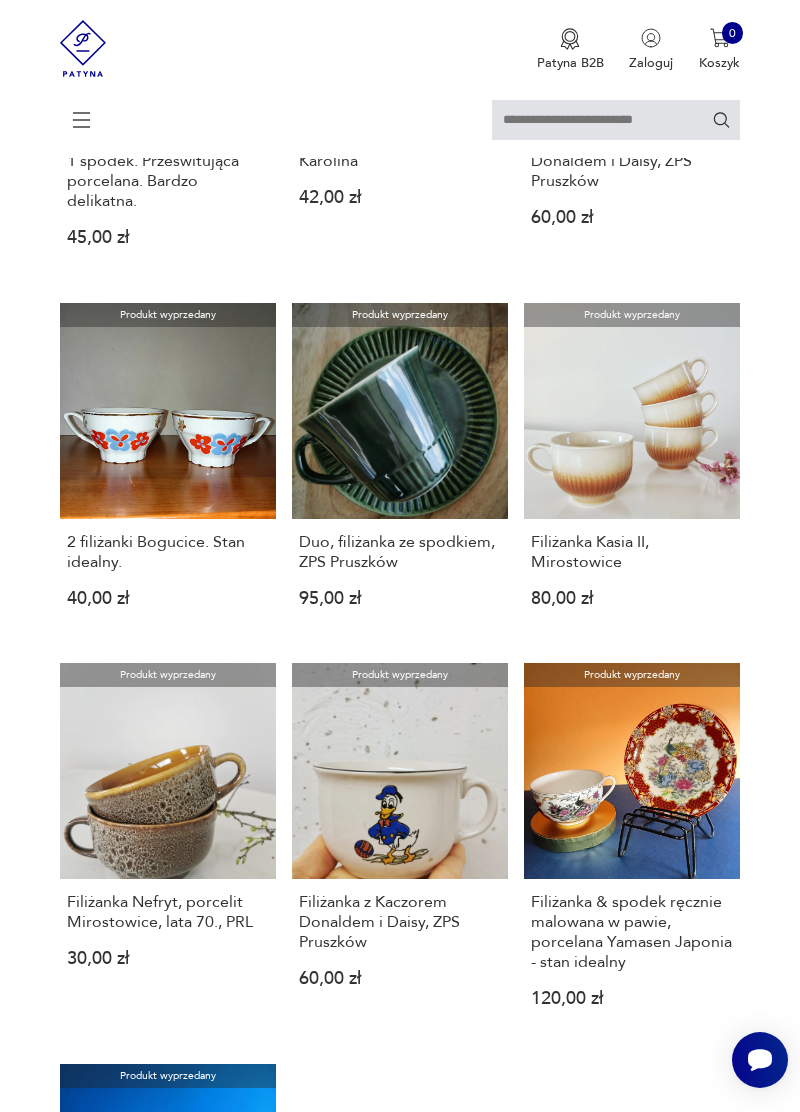 scroll, scrollTop: 815, scrollLeft: 0, axis: vertical 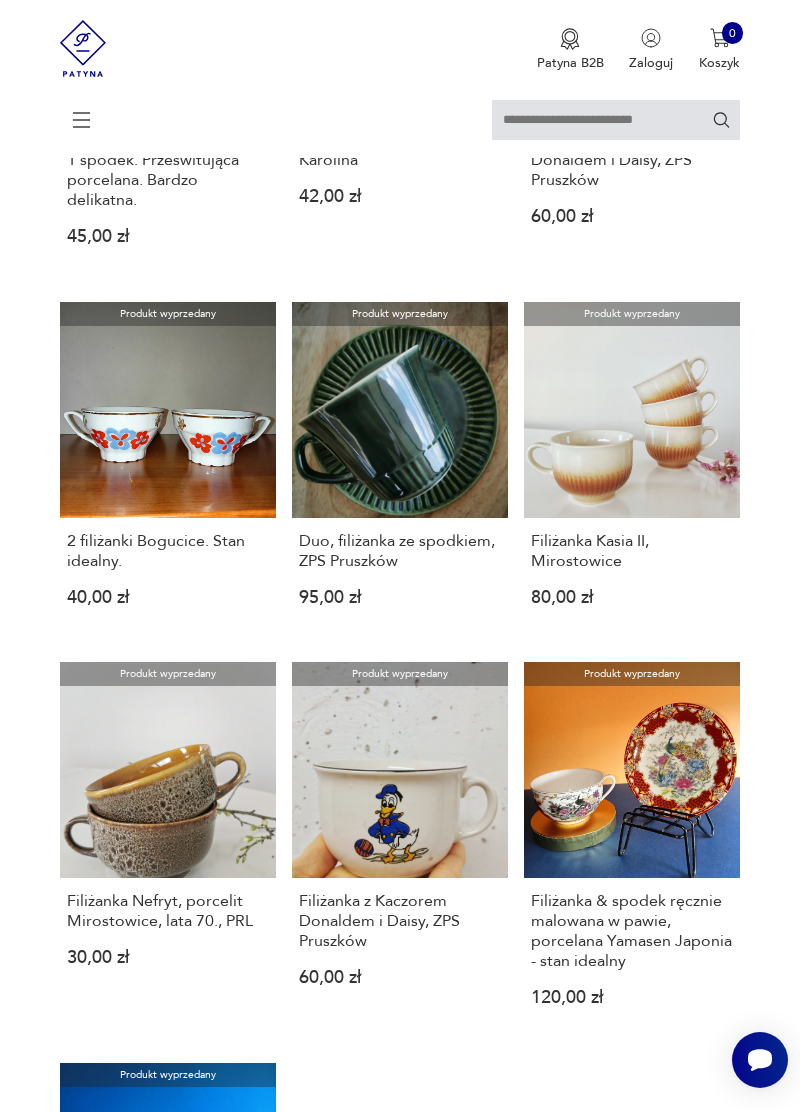 click on "Filiżanka Kasia II, Mirostowice" at bounding box center [632, 551] 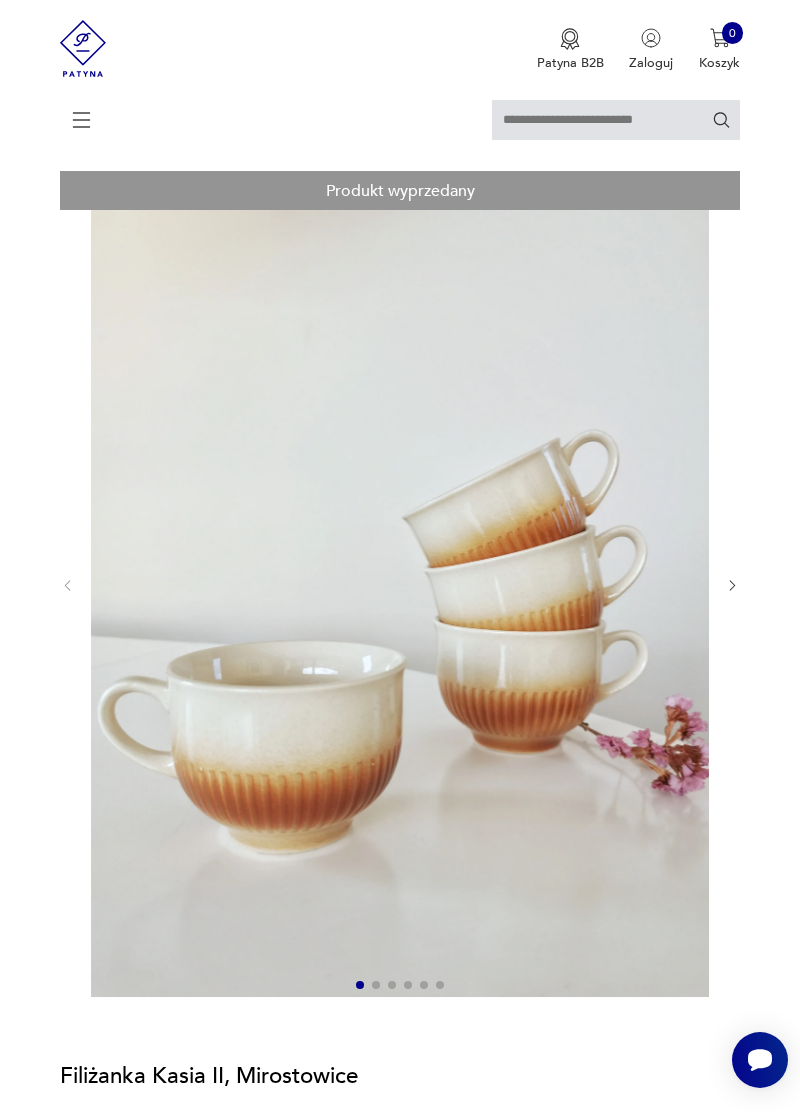 scroll, scrollTop: 92, scrollLeft: 0, axis: vertical 